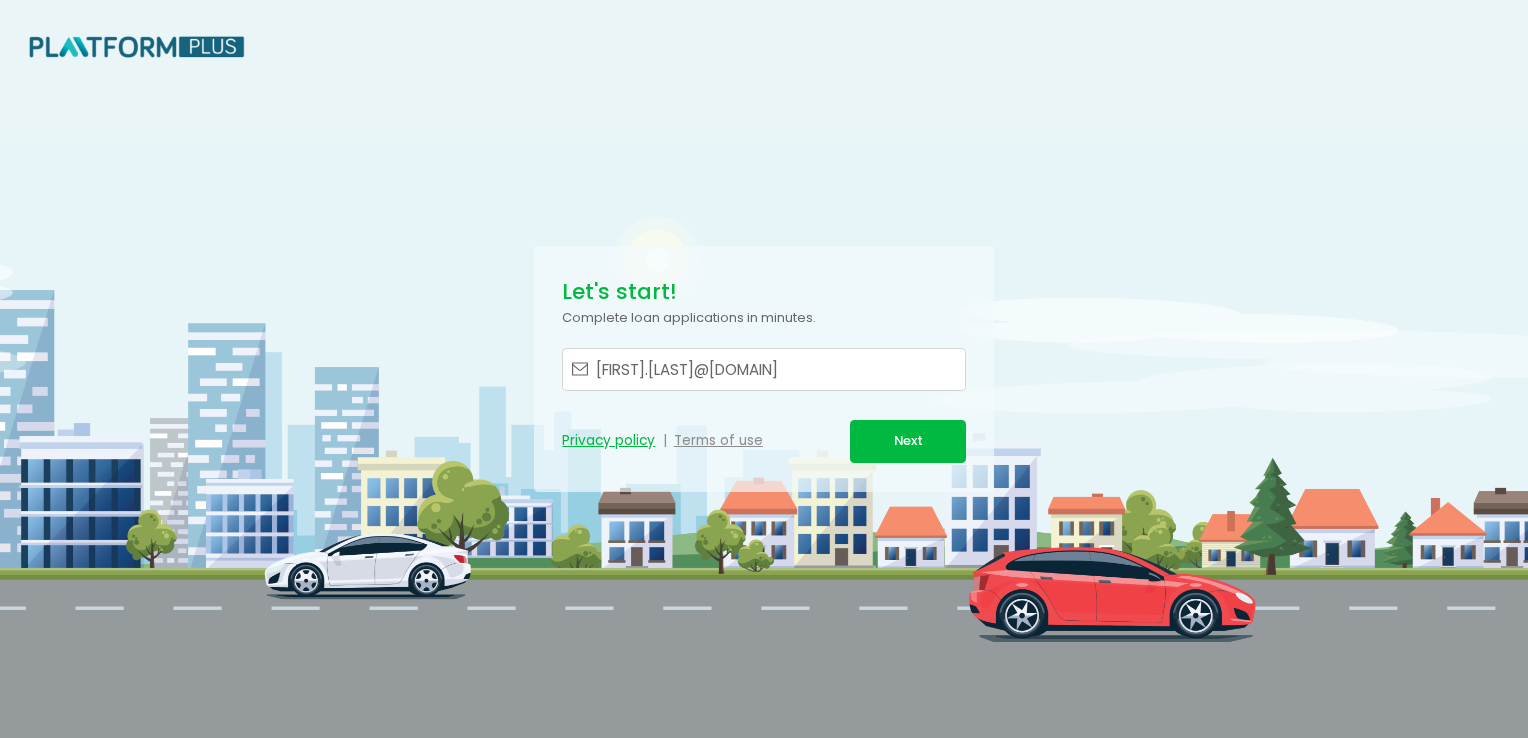 scroll, scrollTop: 0, scrollLeft: 0, axis: both 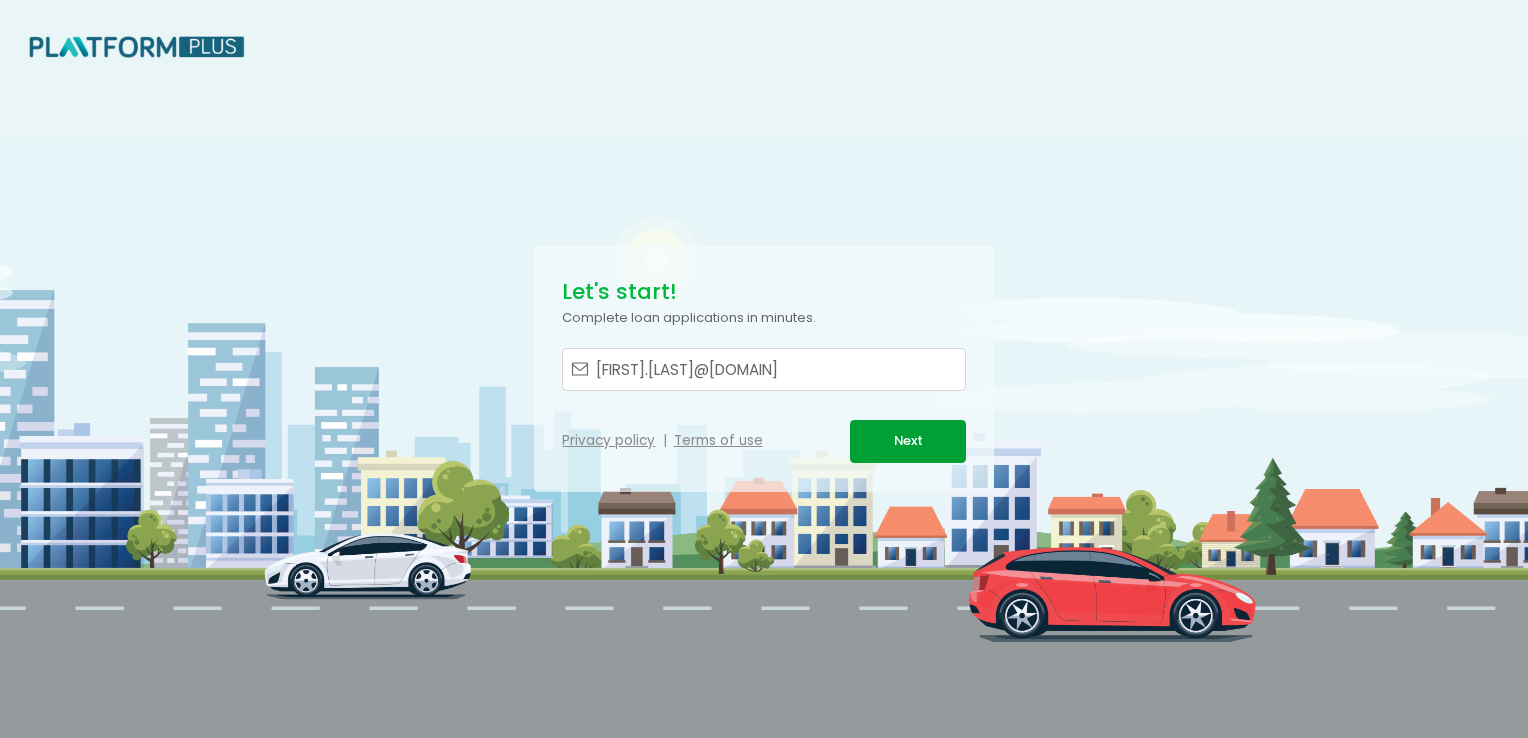 click on "Next" at bounding box center [907, 441] 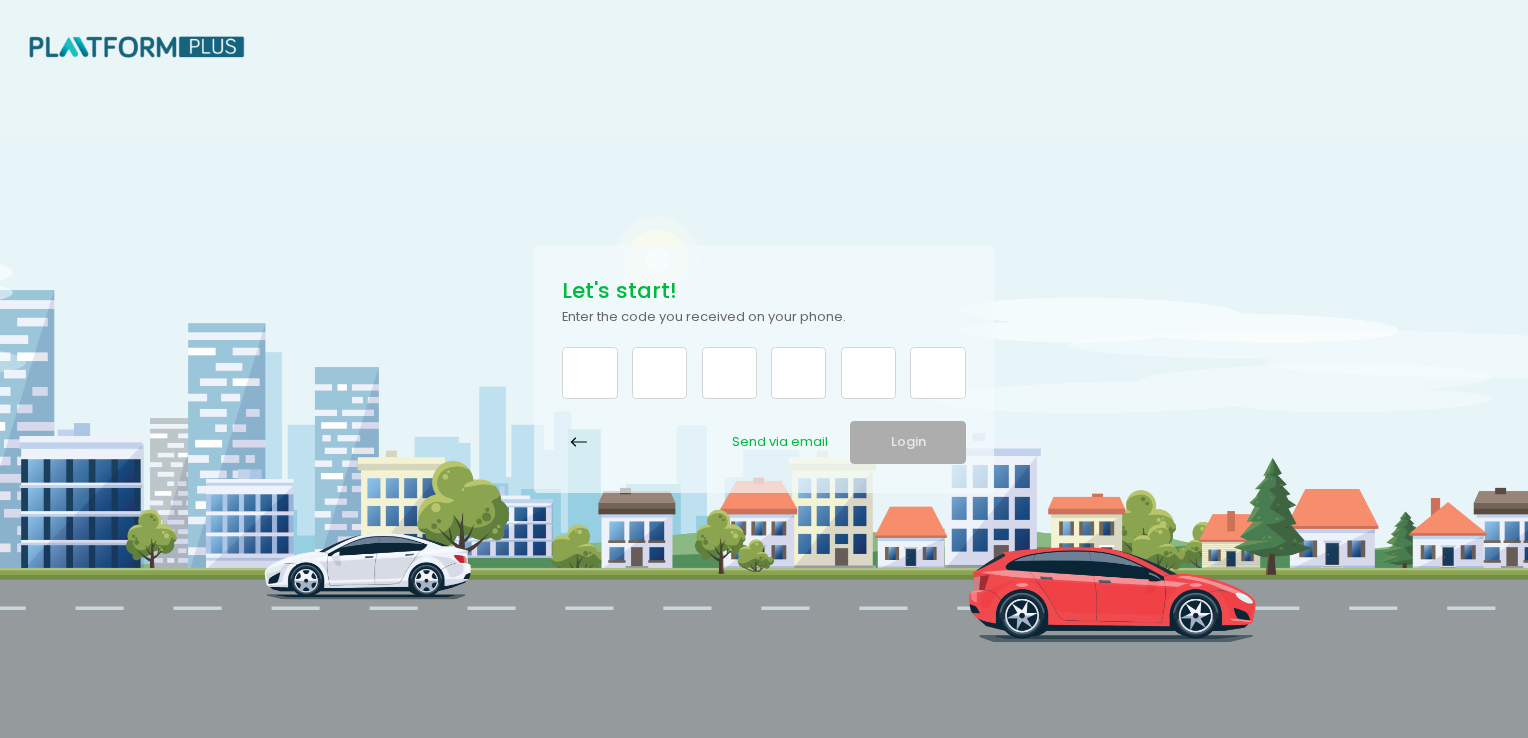 click on "Send via email" at bounding box center [780, 442] 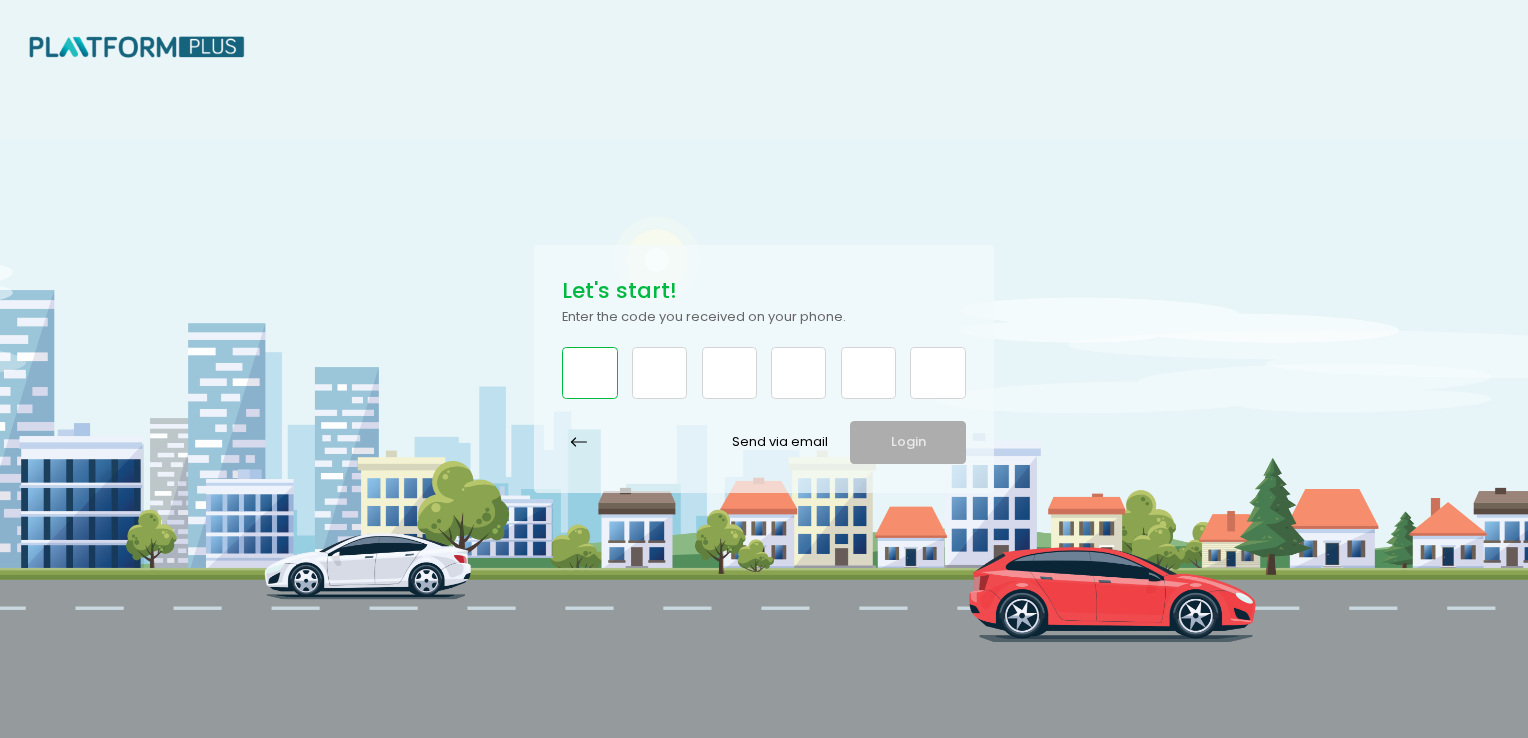 click at bounding box center (589, 373) 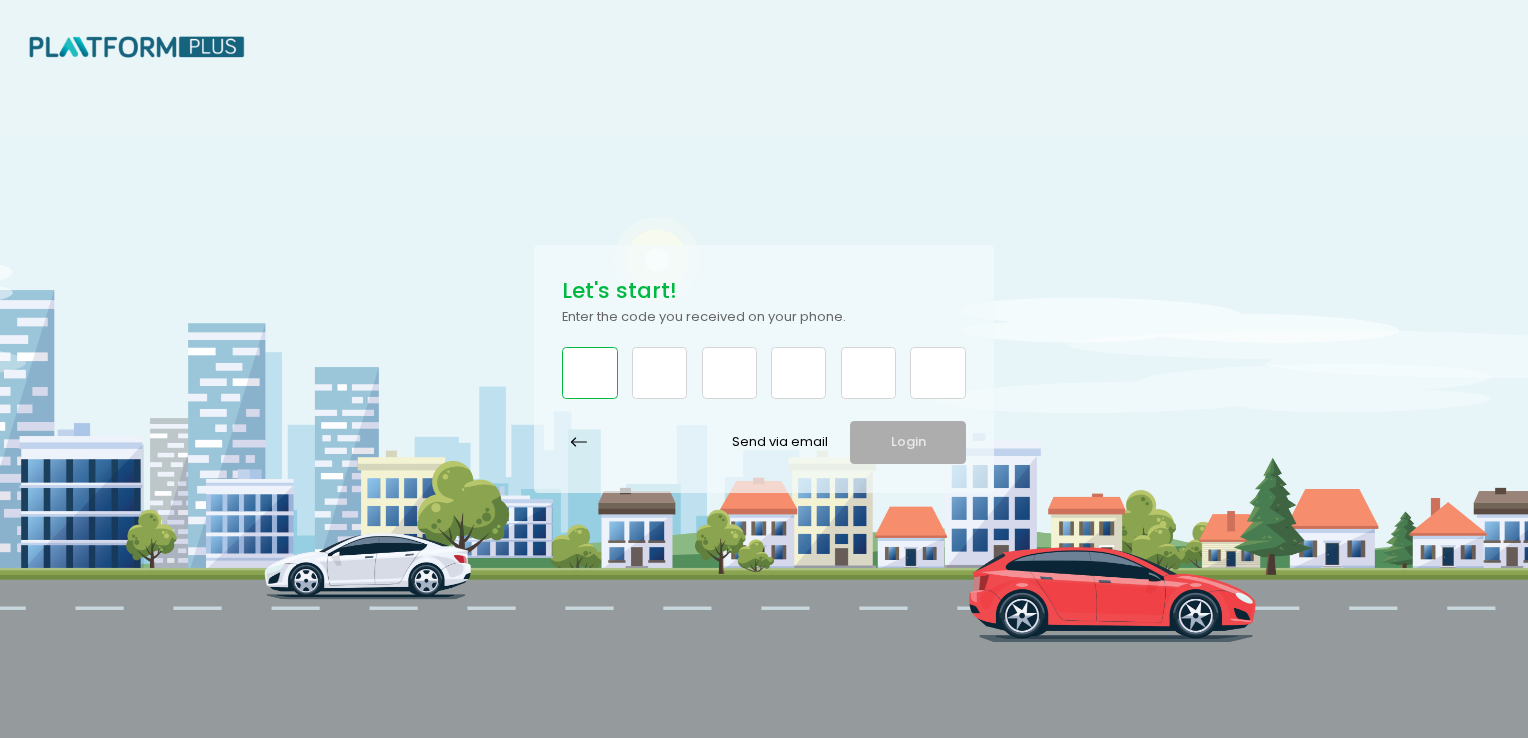 type on "3" 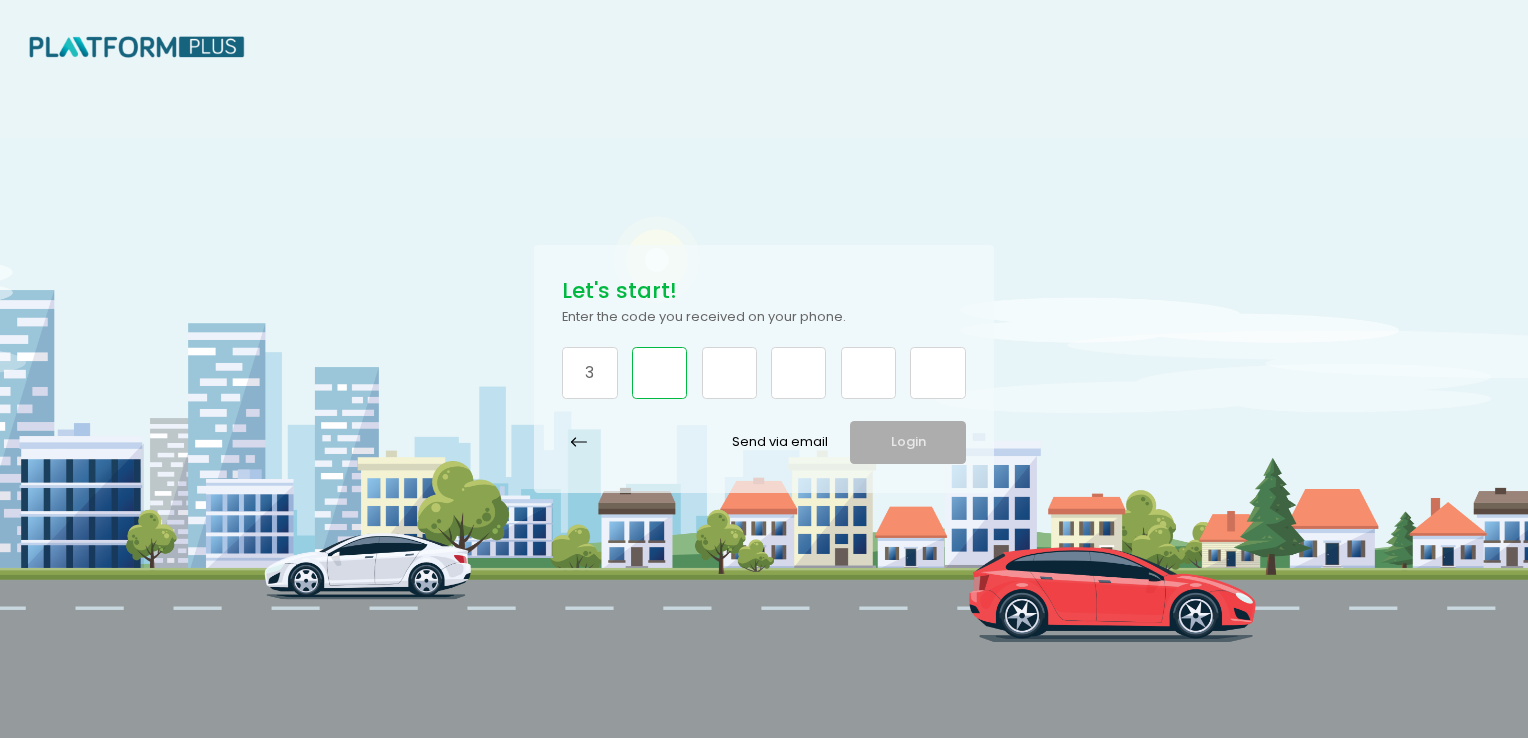 type on "9" 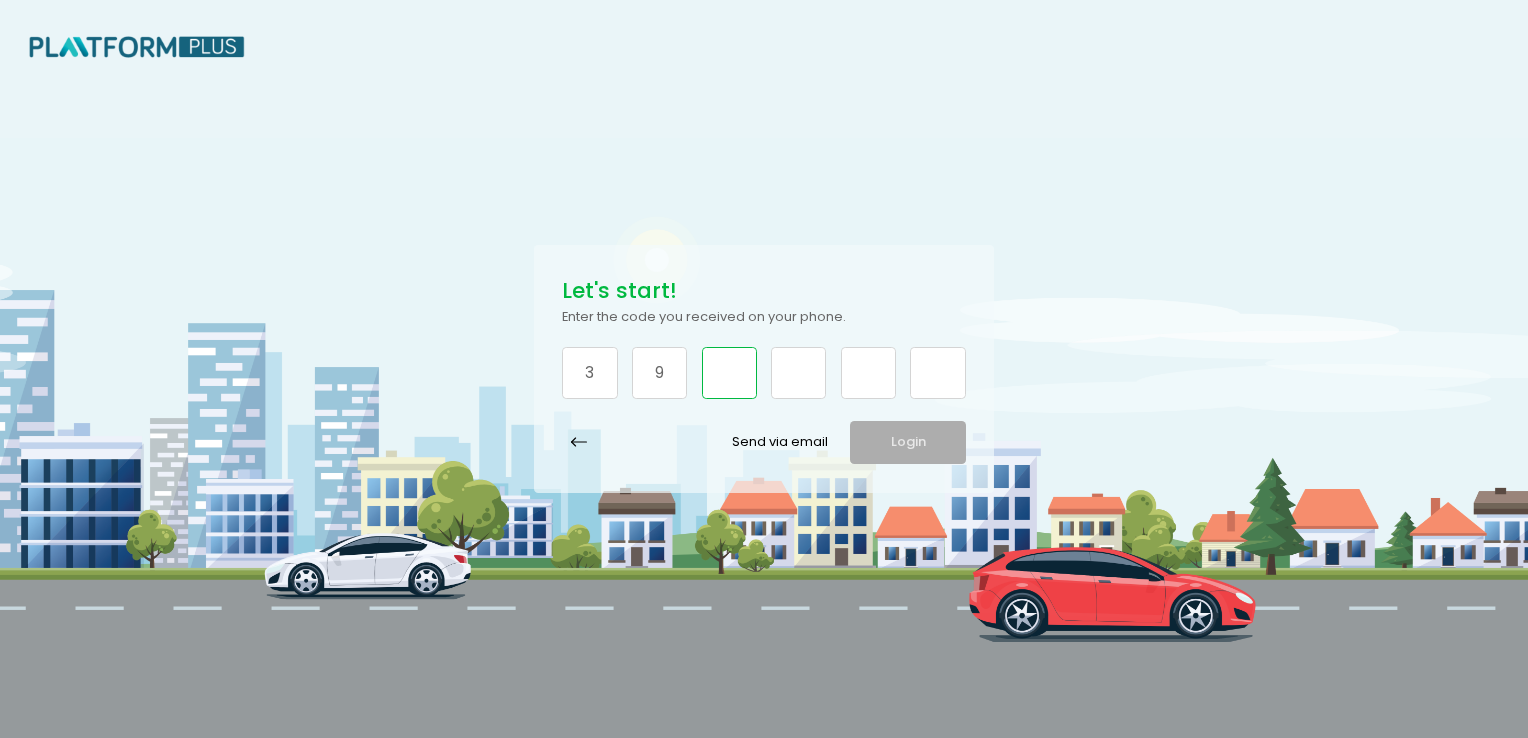 type on "5" 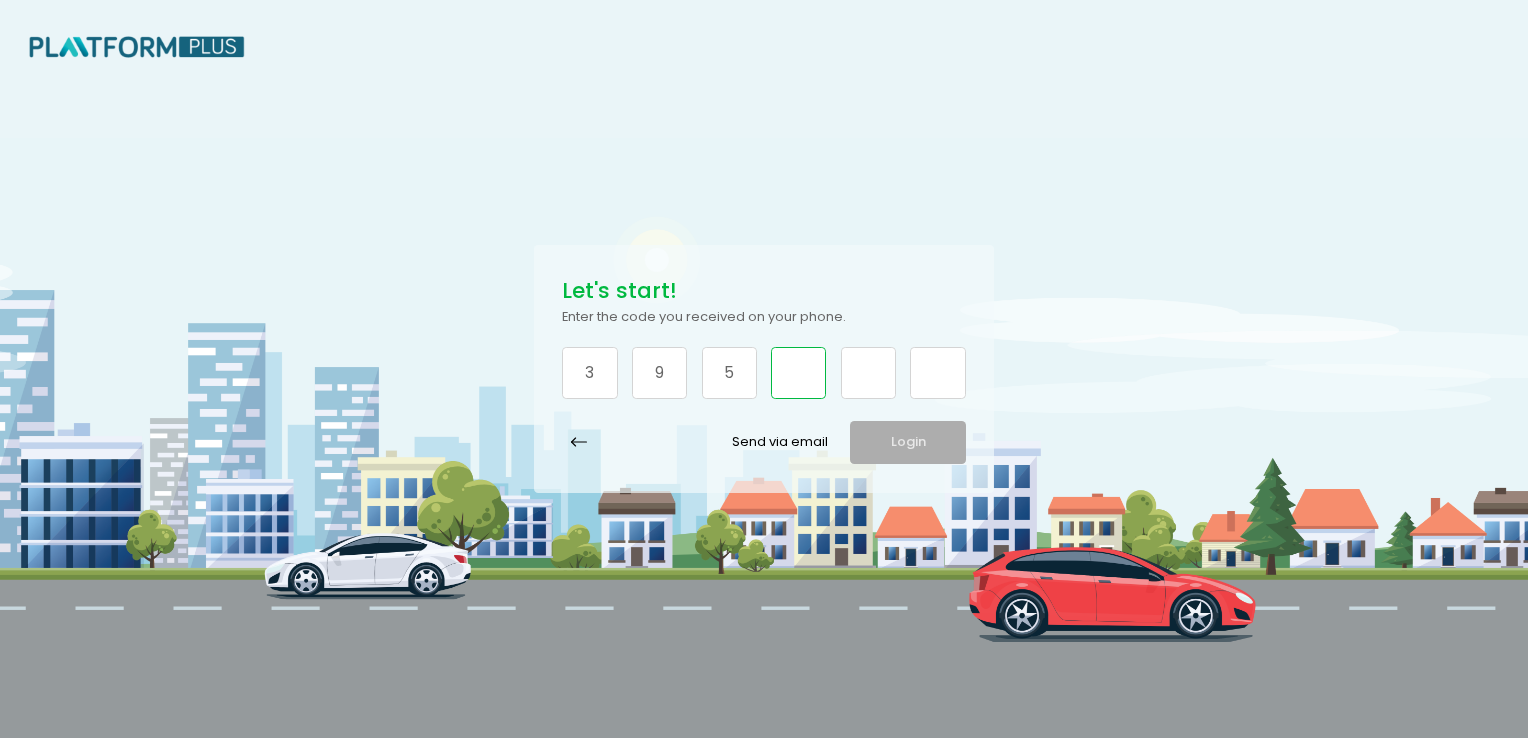 type on "5" 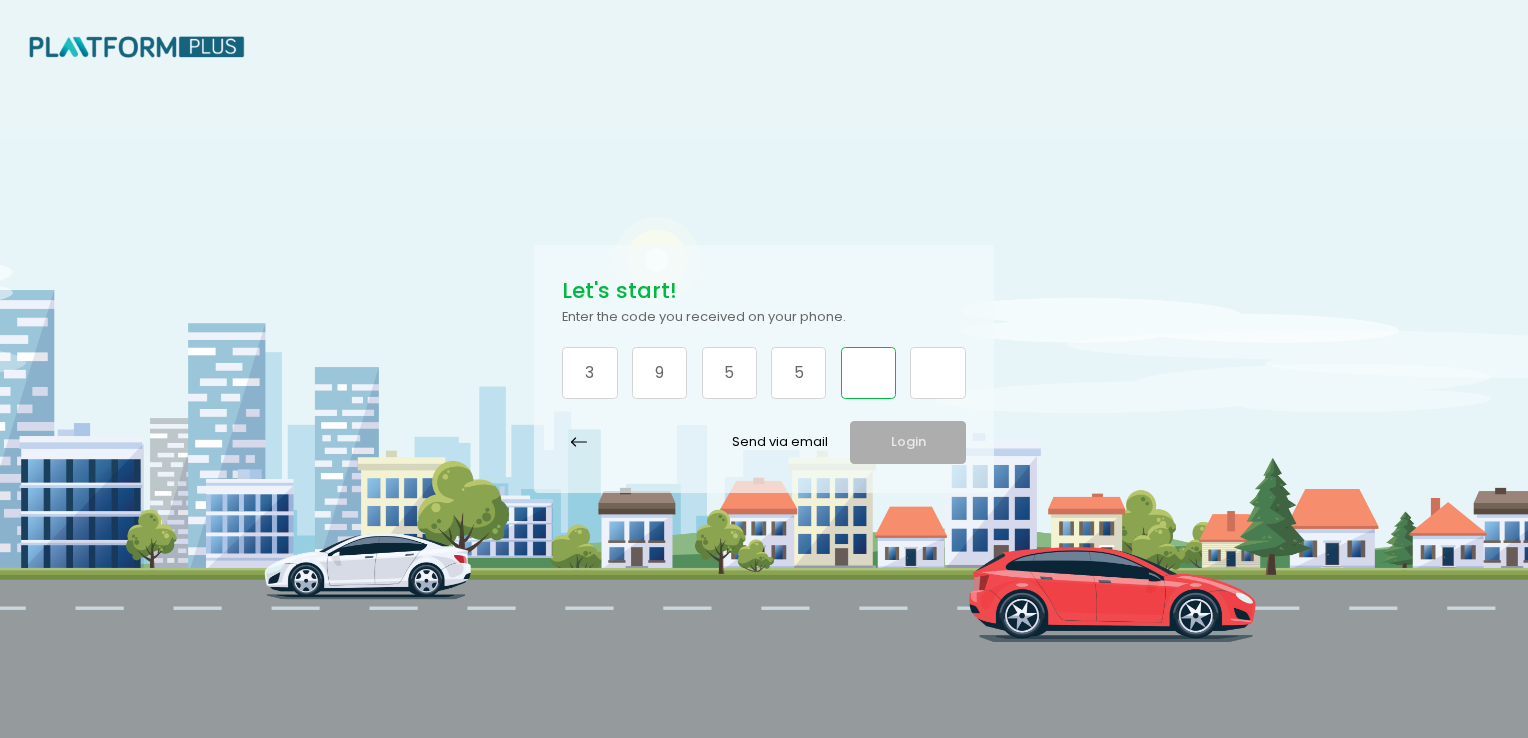type on "7" 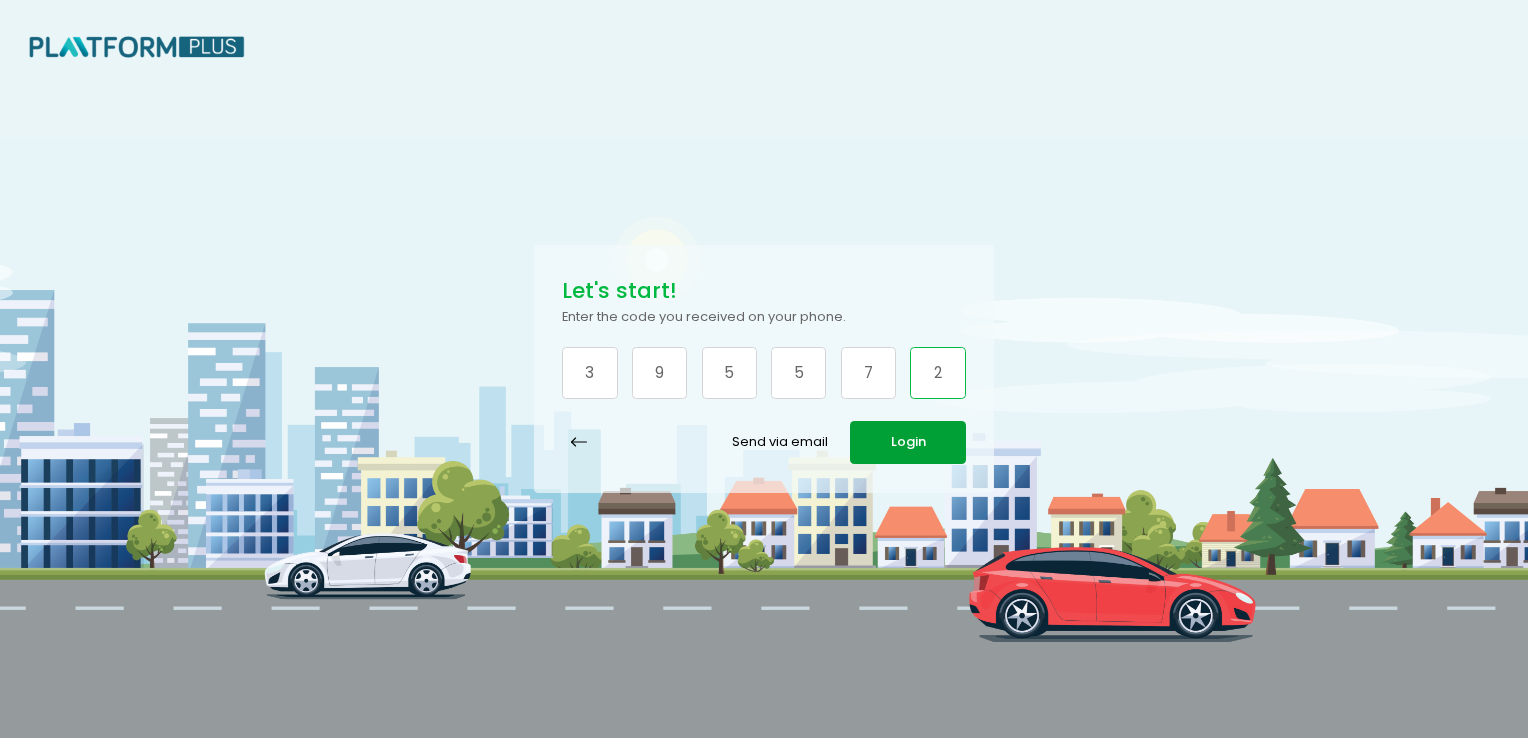 type on "2" 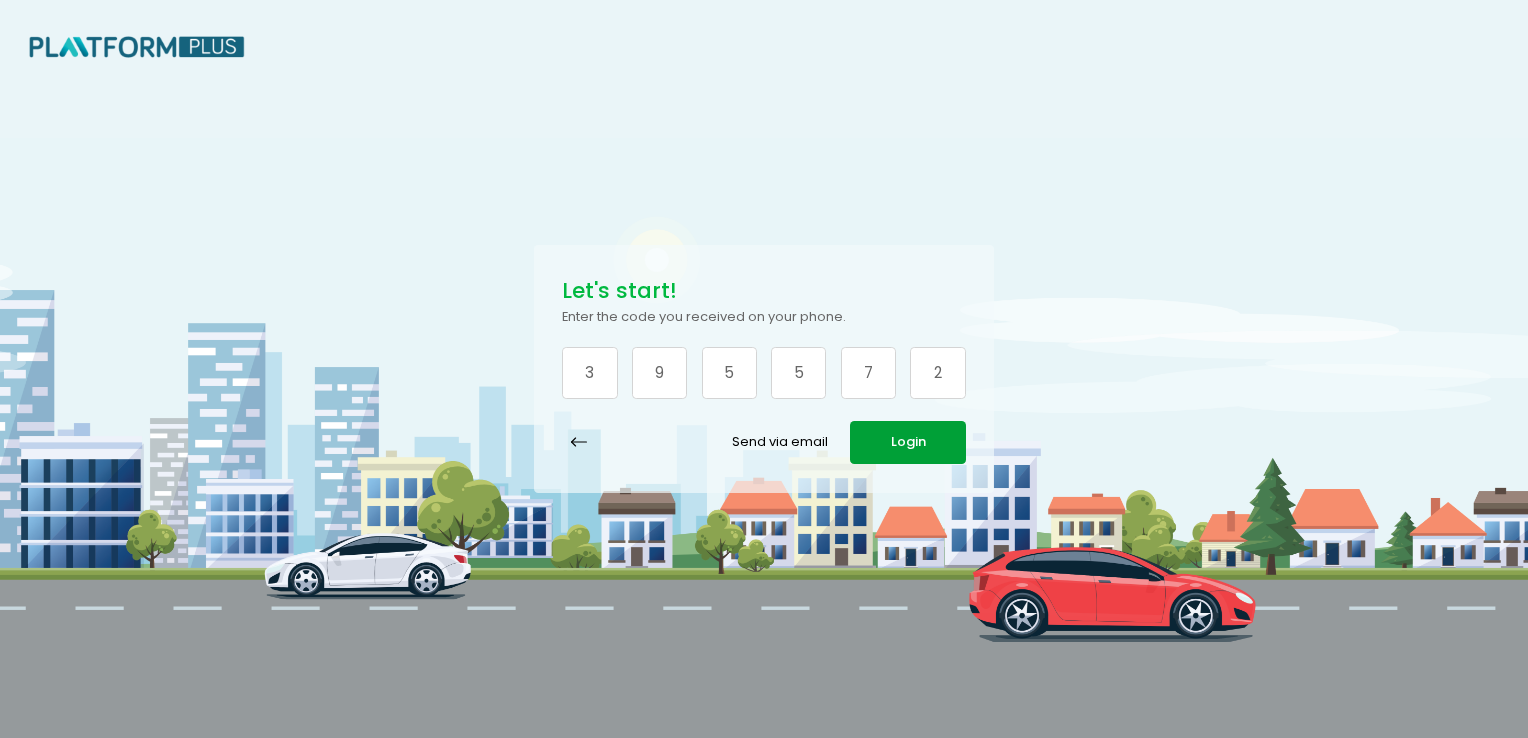 click on "Login" at bounding box center (907, 442) 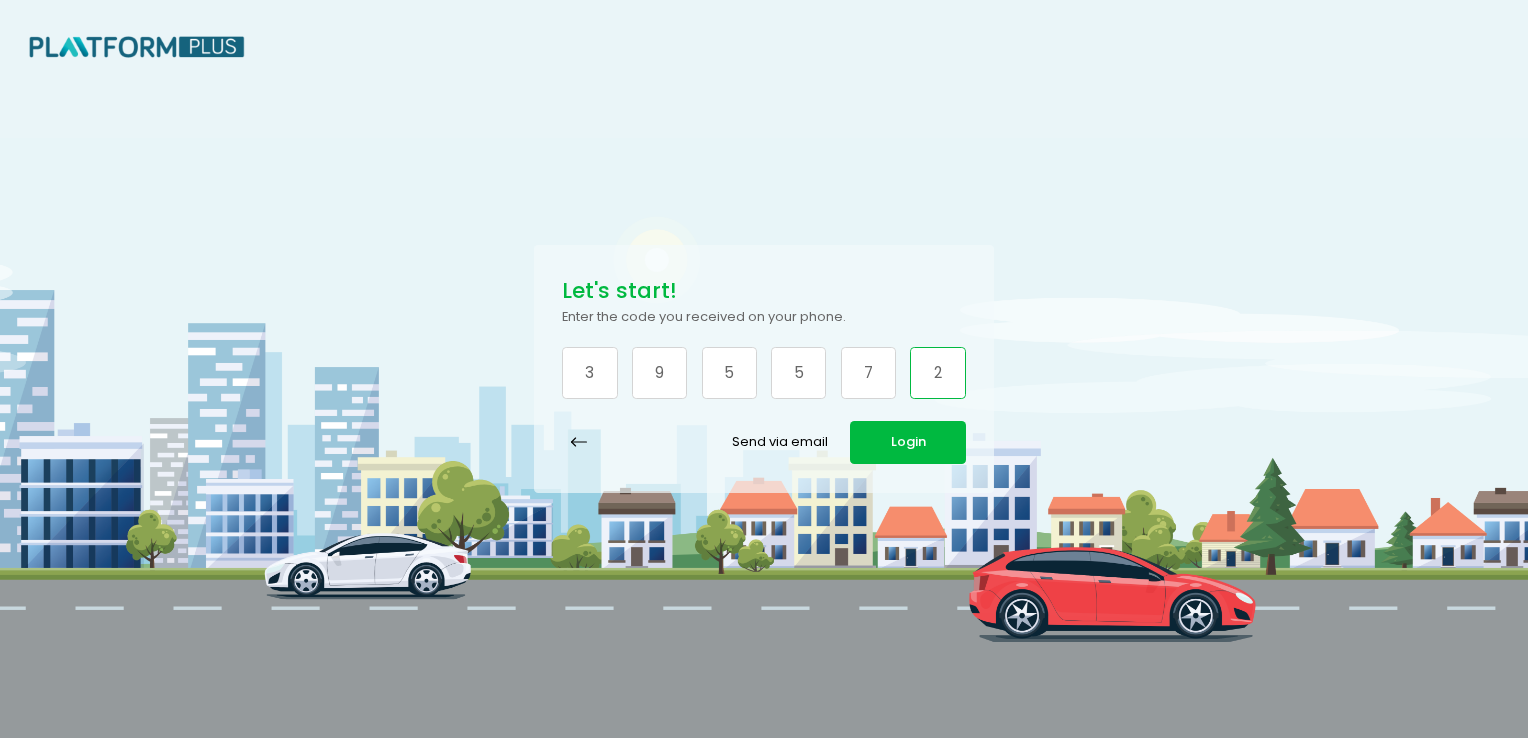 click on "2" at bounding box center (589, 373) 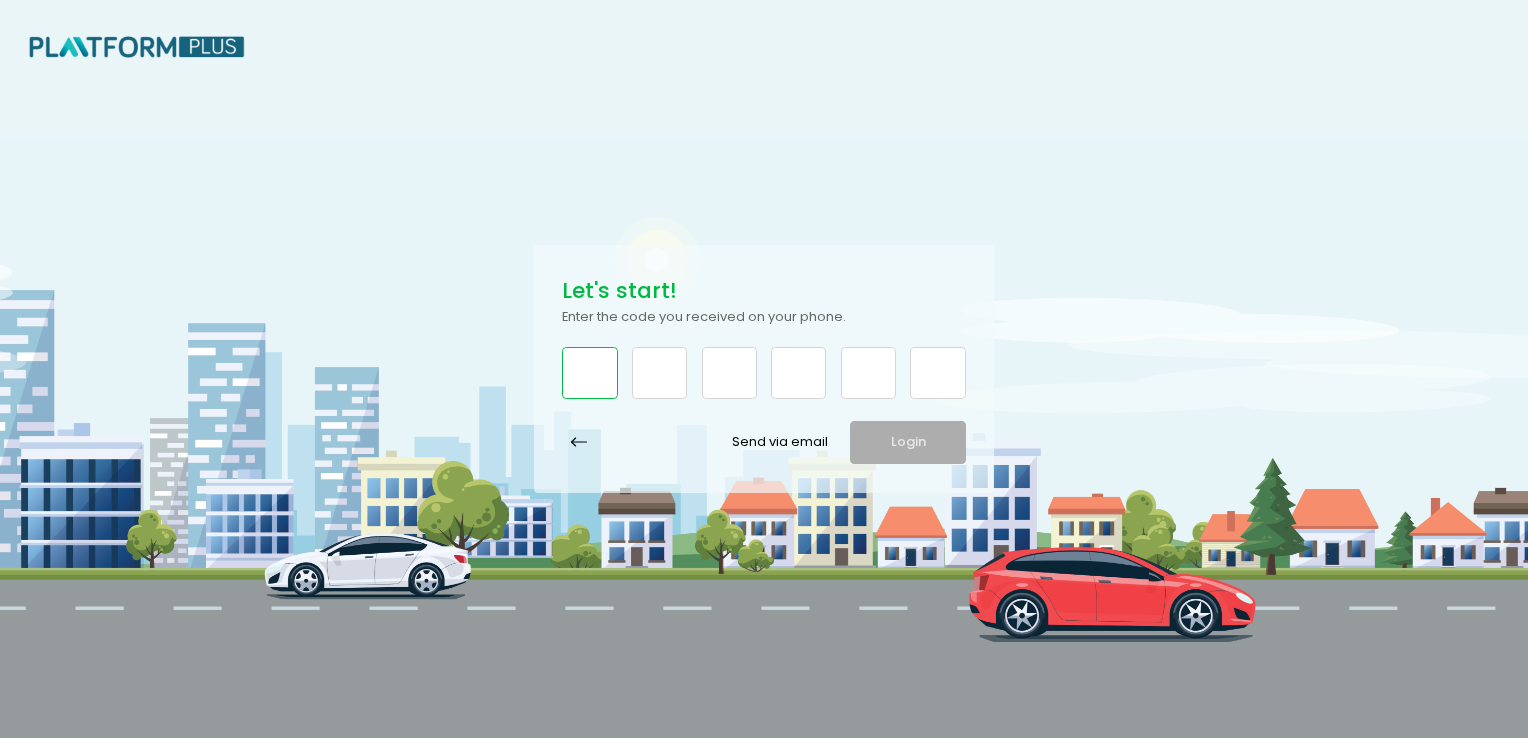 click at bounding box center (589, 373) 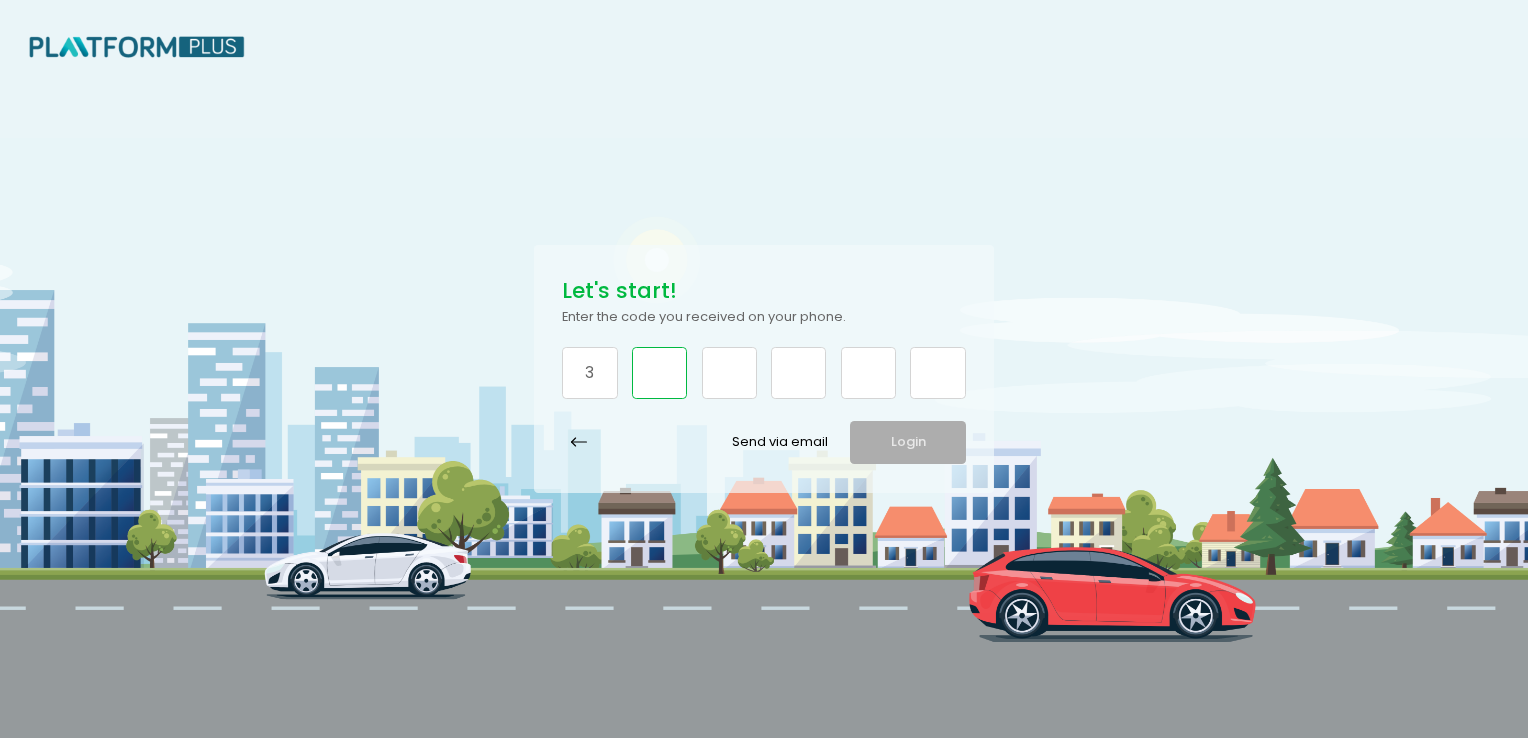 type on "9" 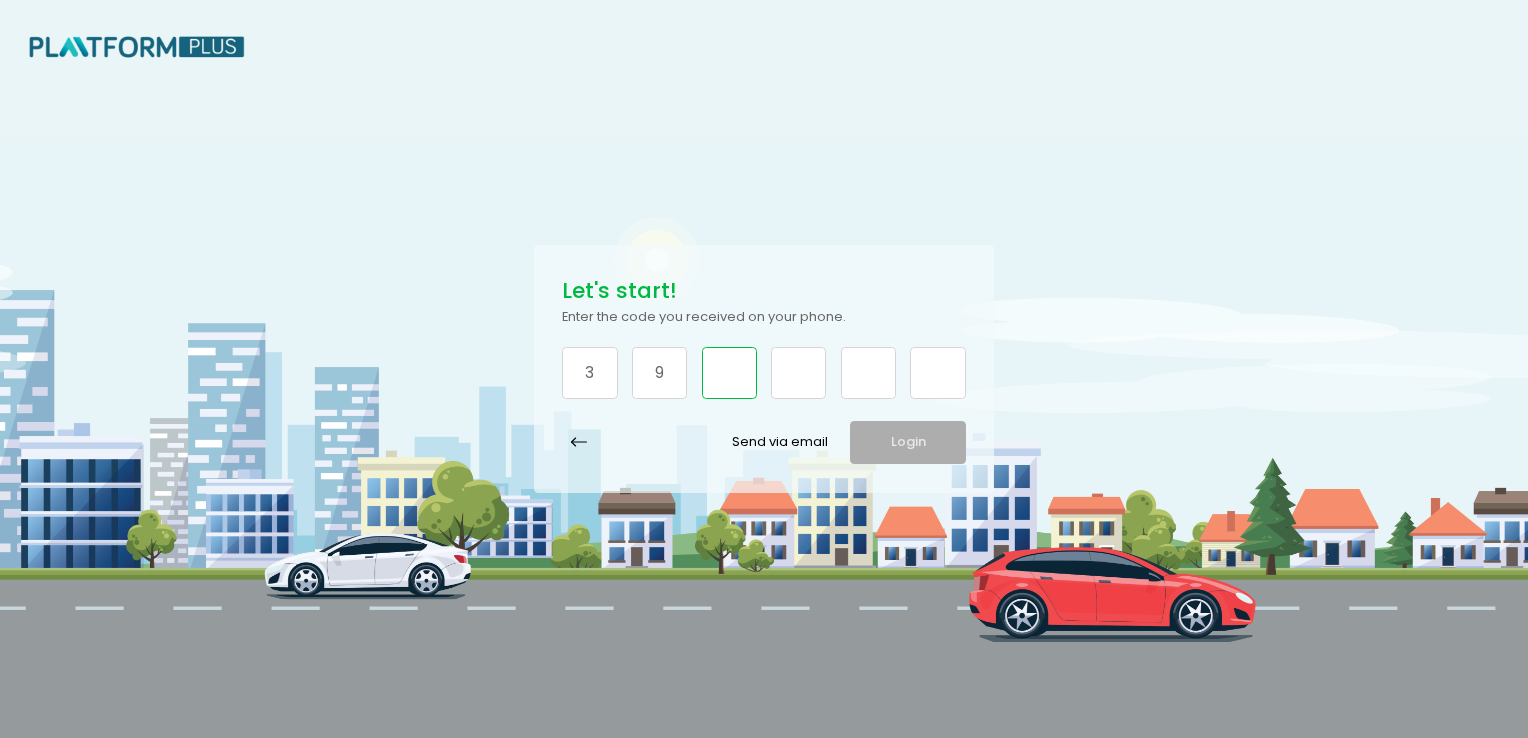type on "5" 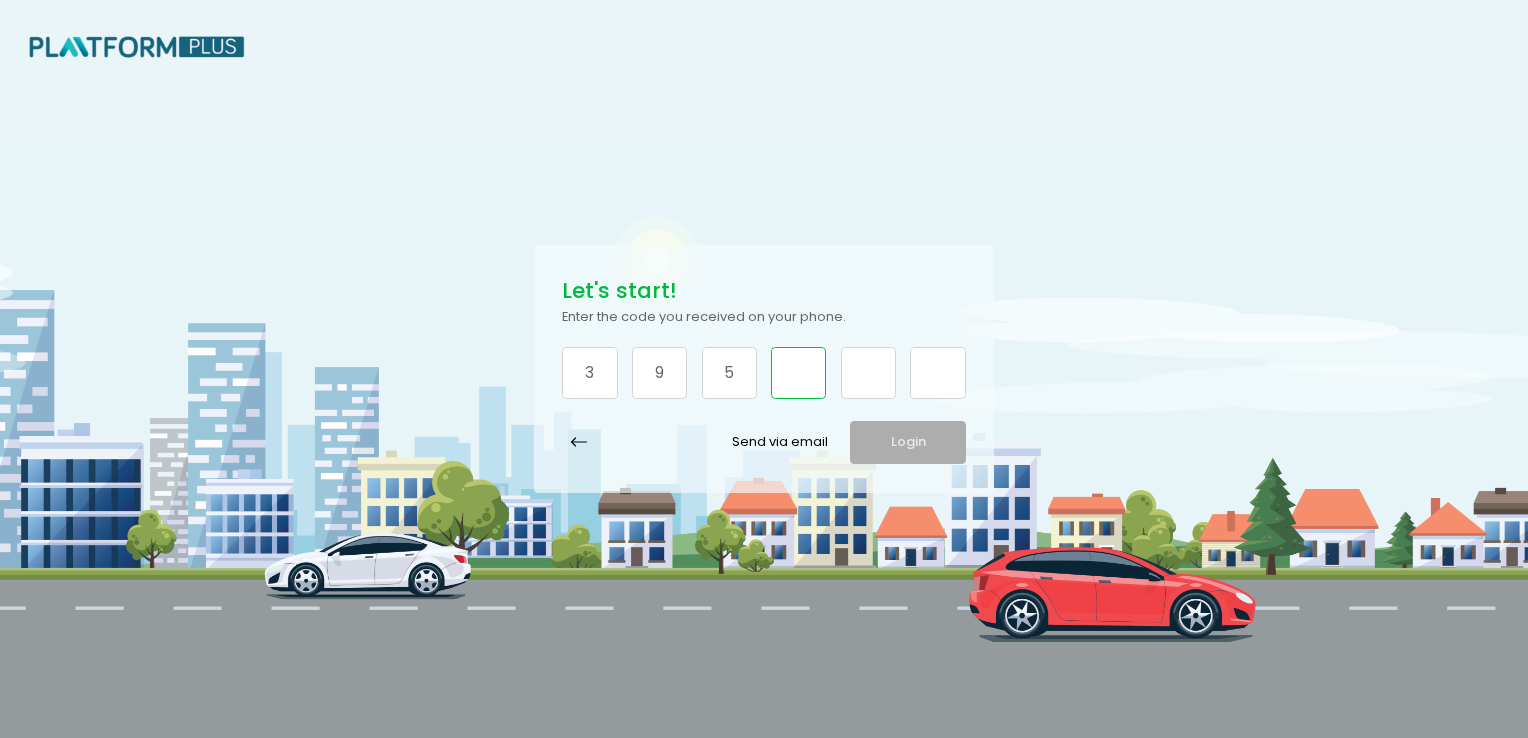 type on "5" 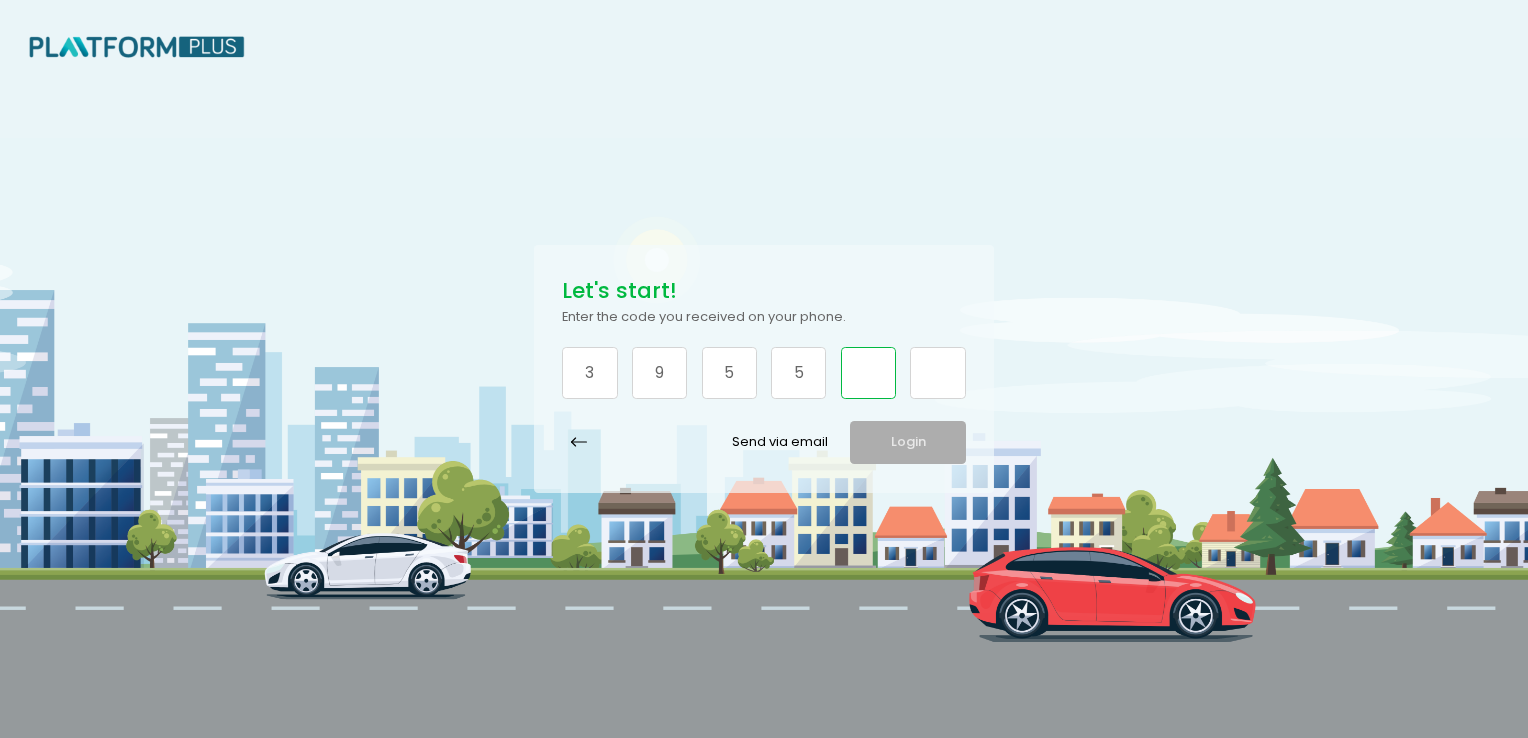 type on "7" 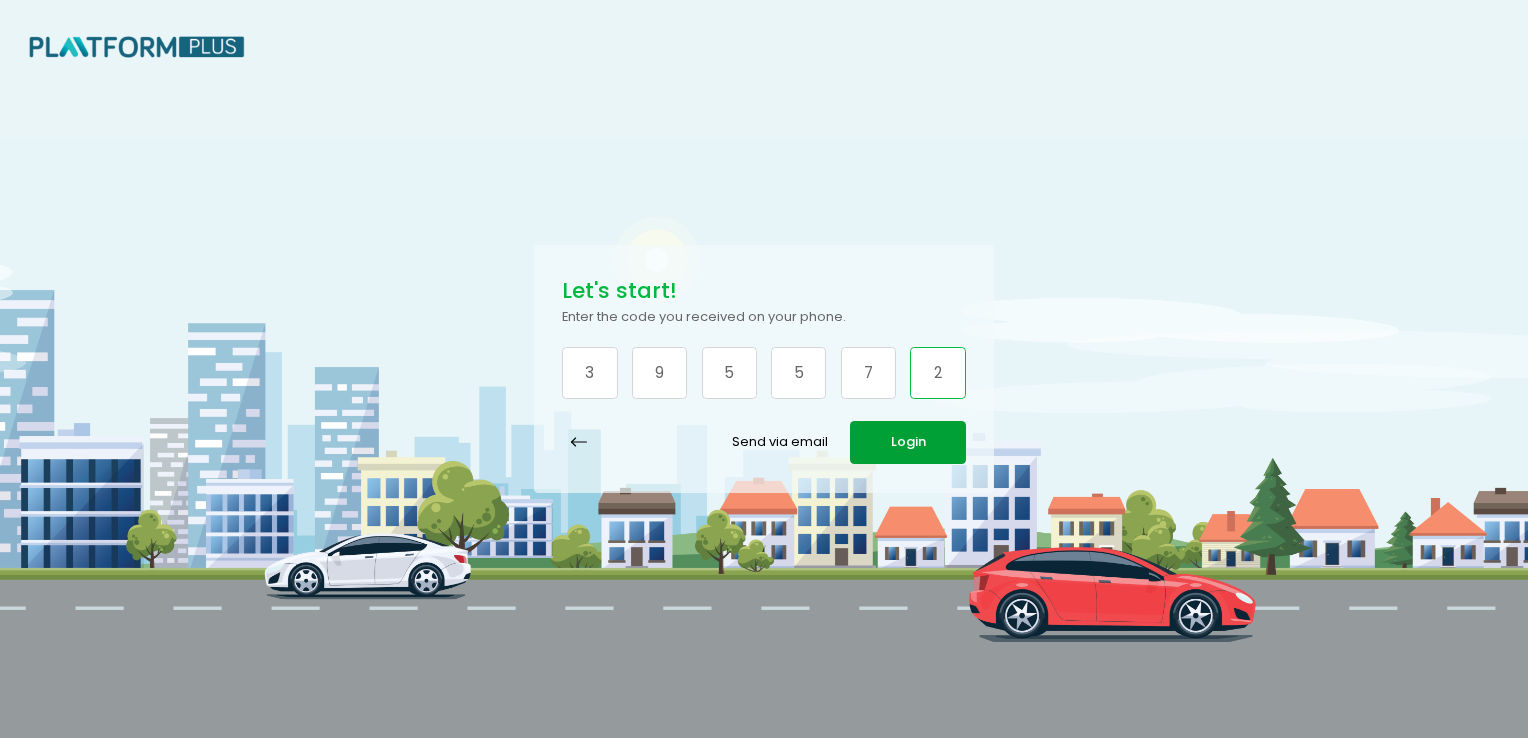 type on "2" 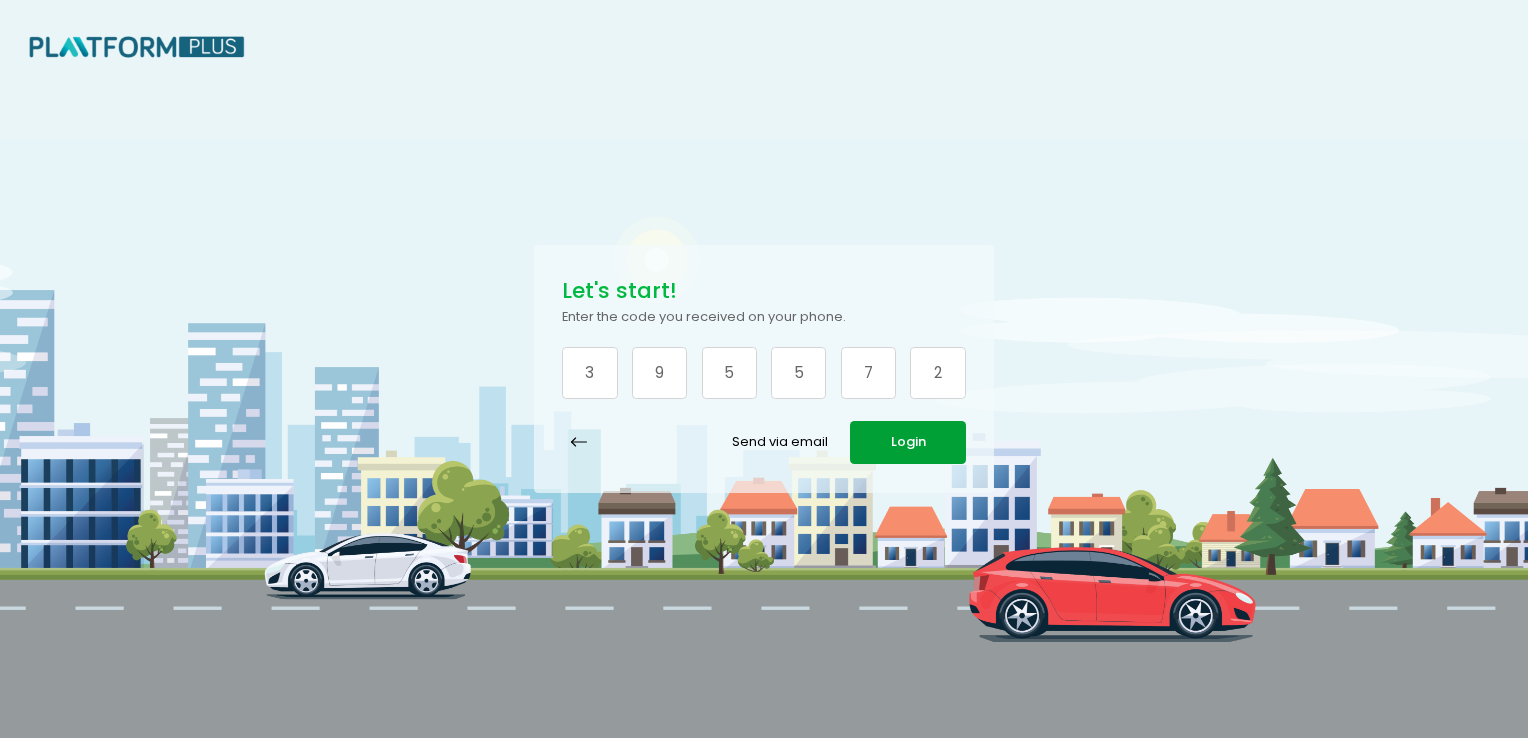 click on "Login" at bounding box center [907, 442] 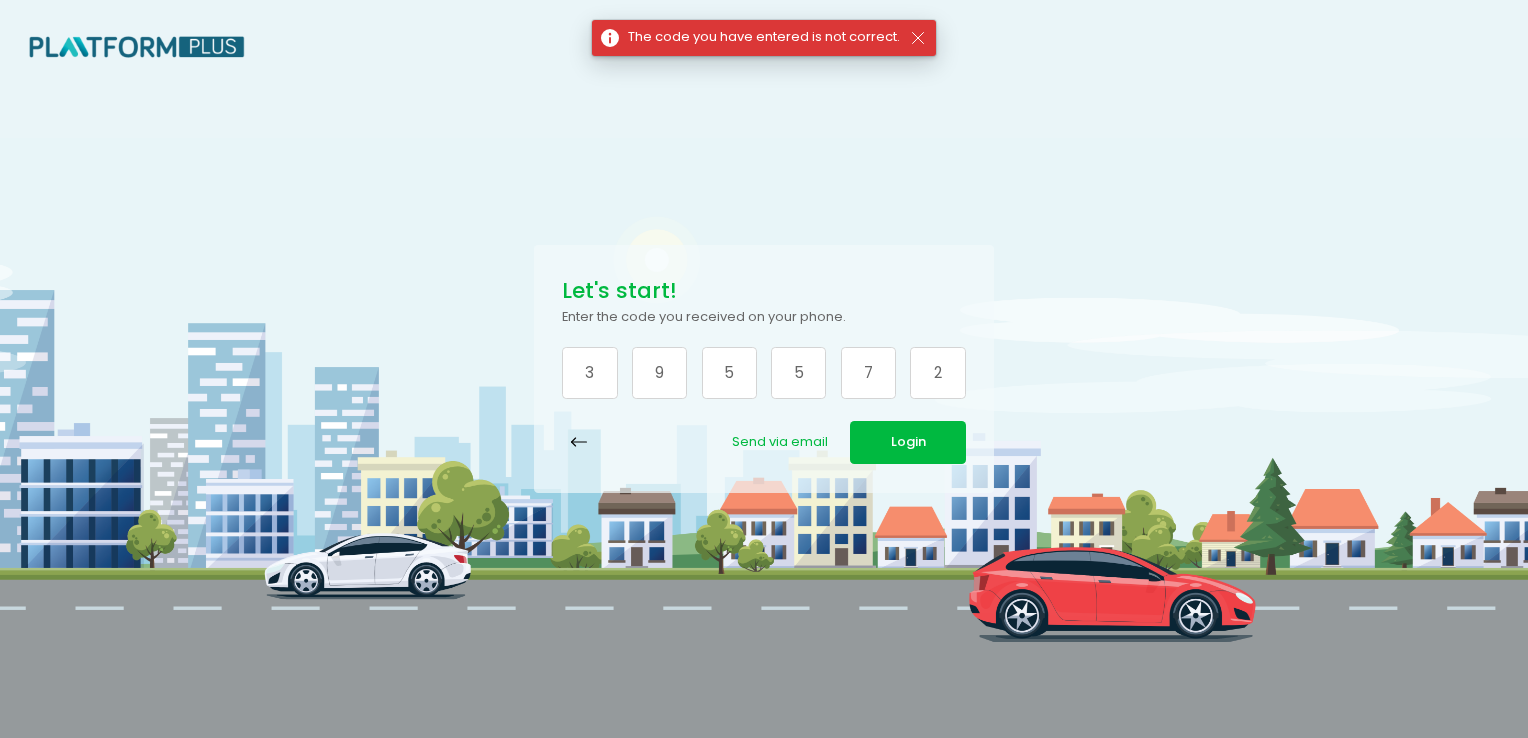 click on "Send via email" at bounding box center [780, 442] 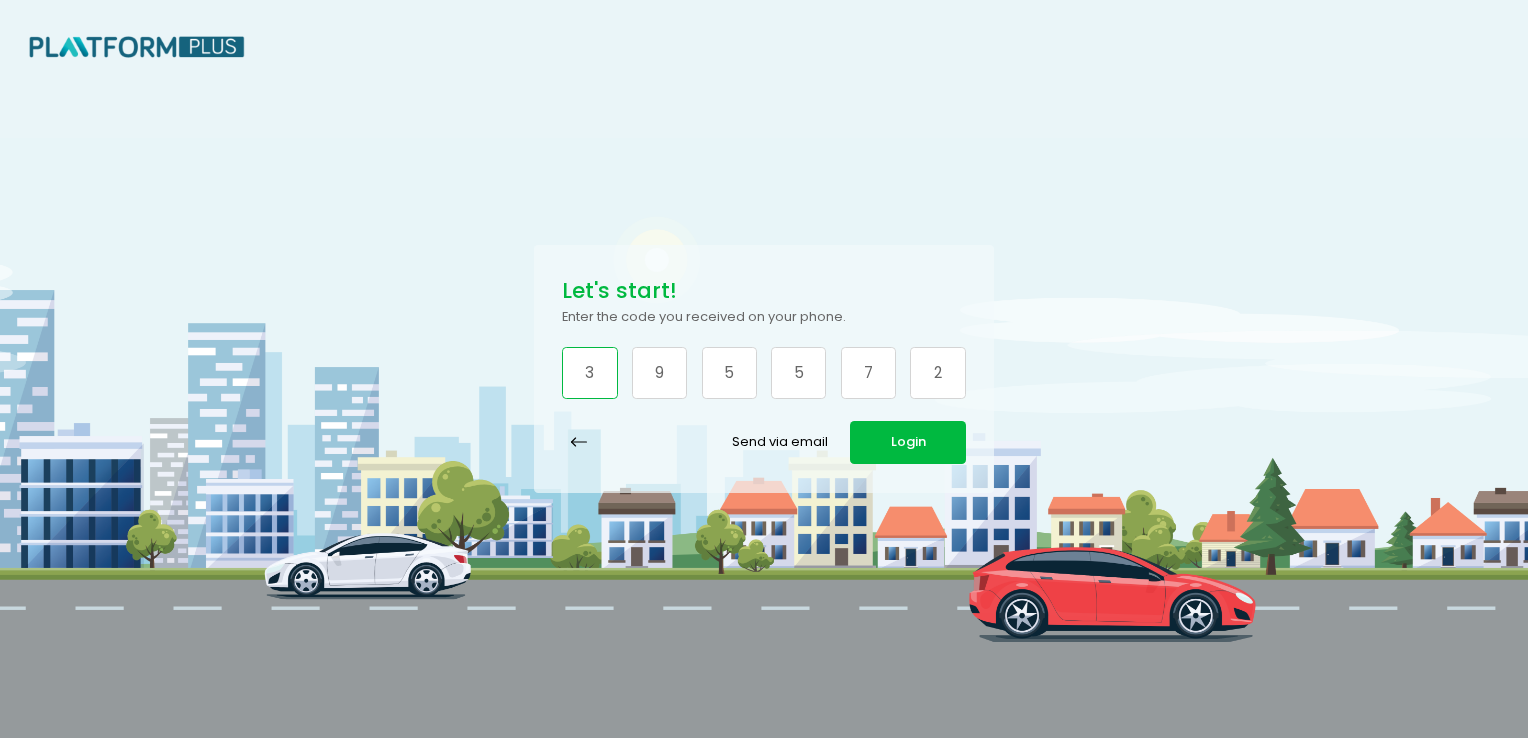 click on "3" at bounding box center [589, 373] 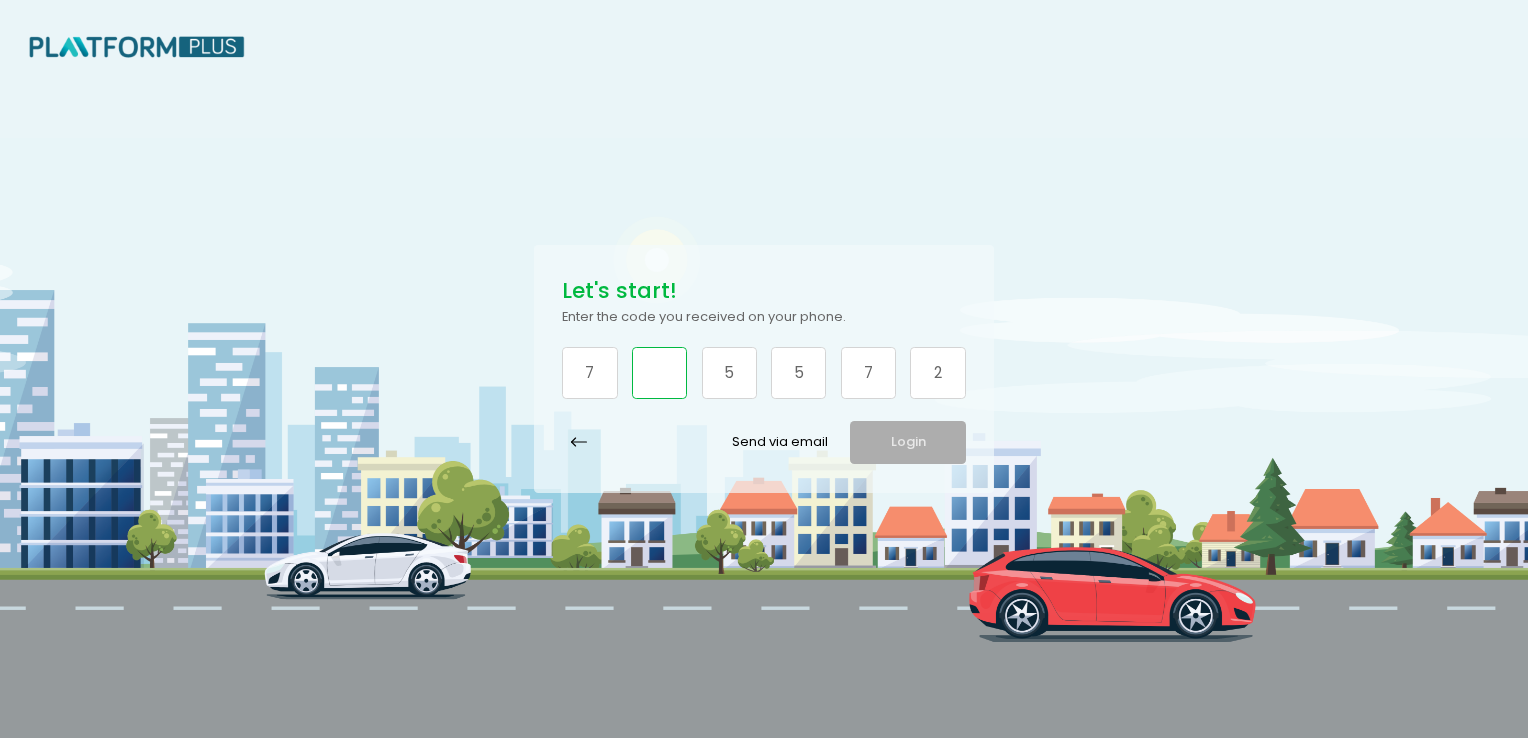 click at bounding box center [589, 373] 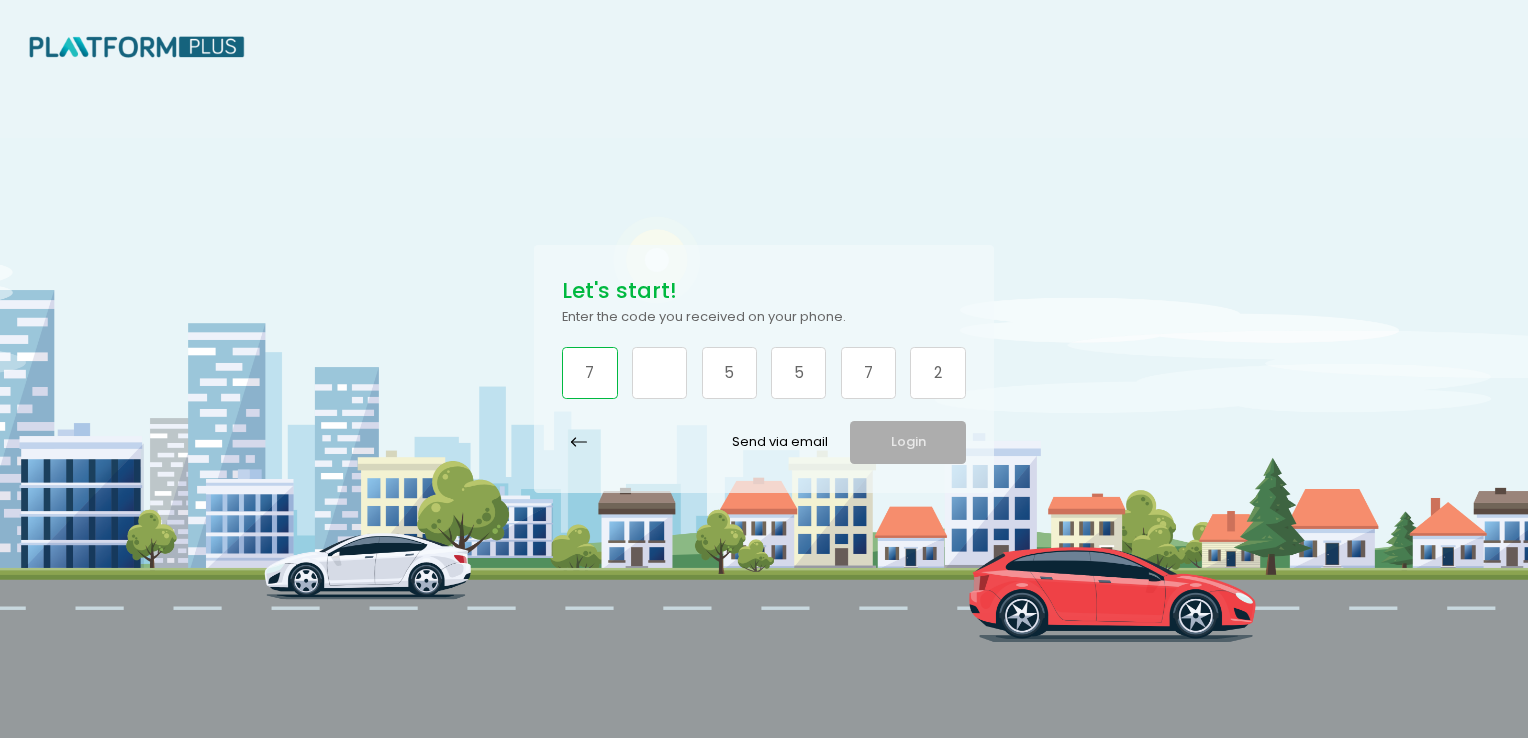 click on "7" at bounding box center [589, 373] 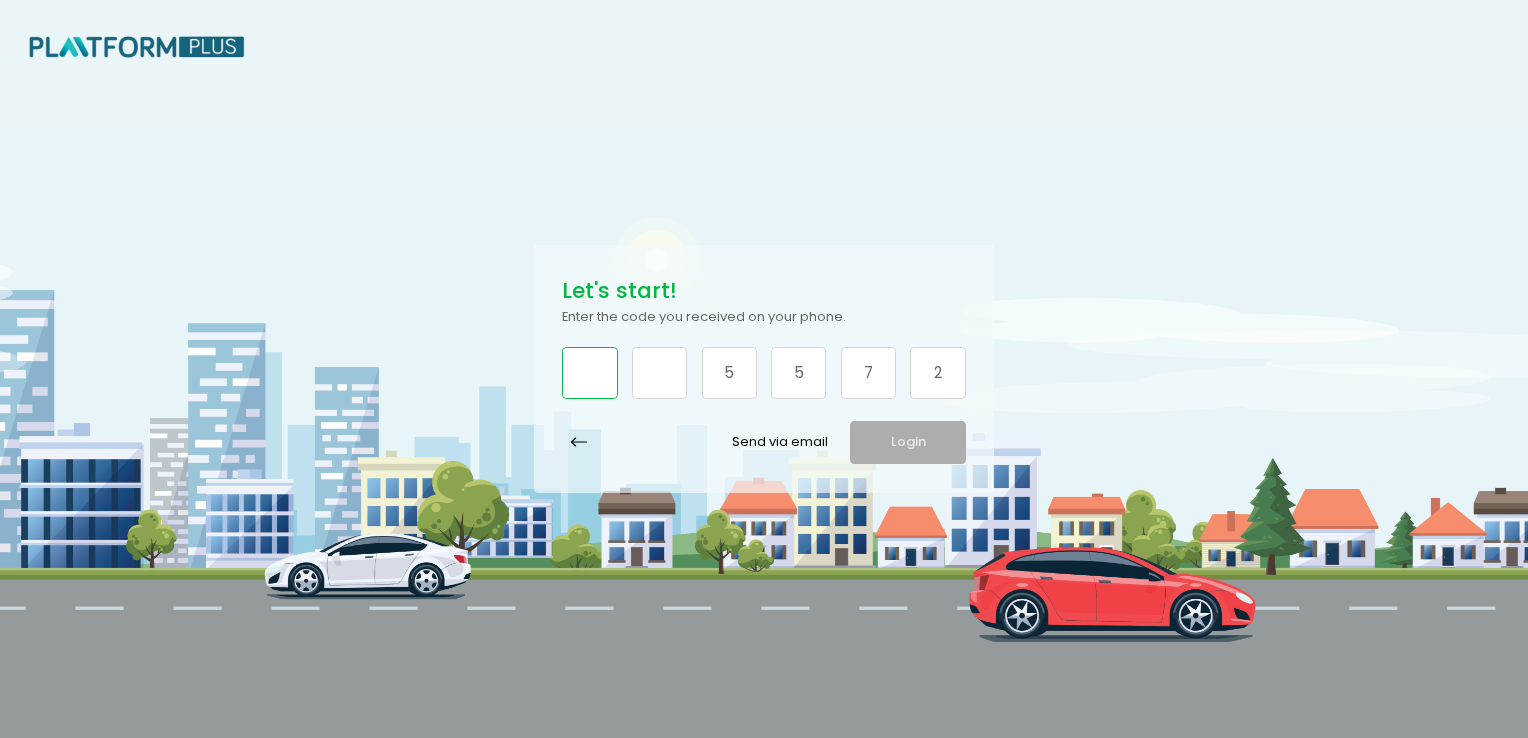 type on "9" 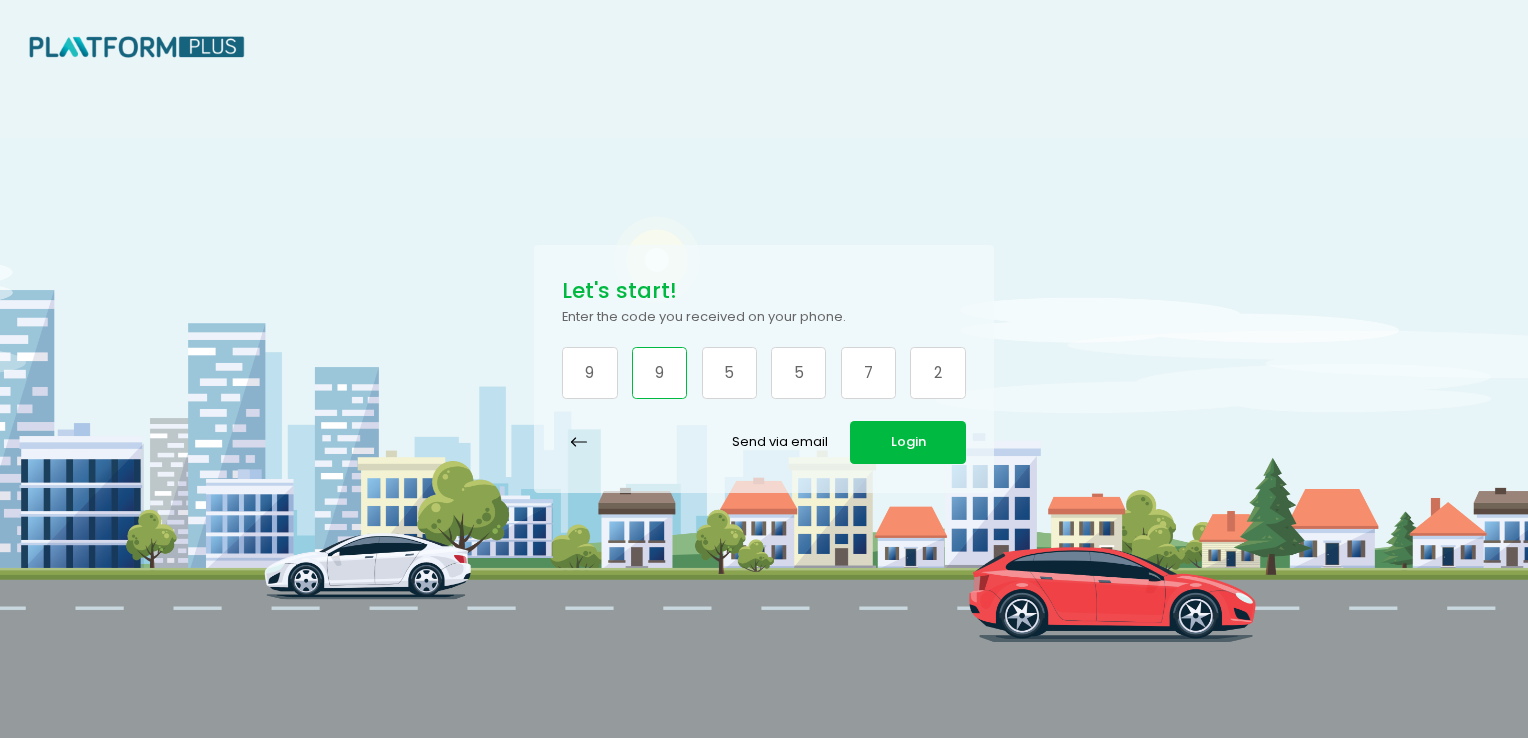 type on "9" 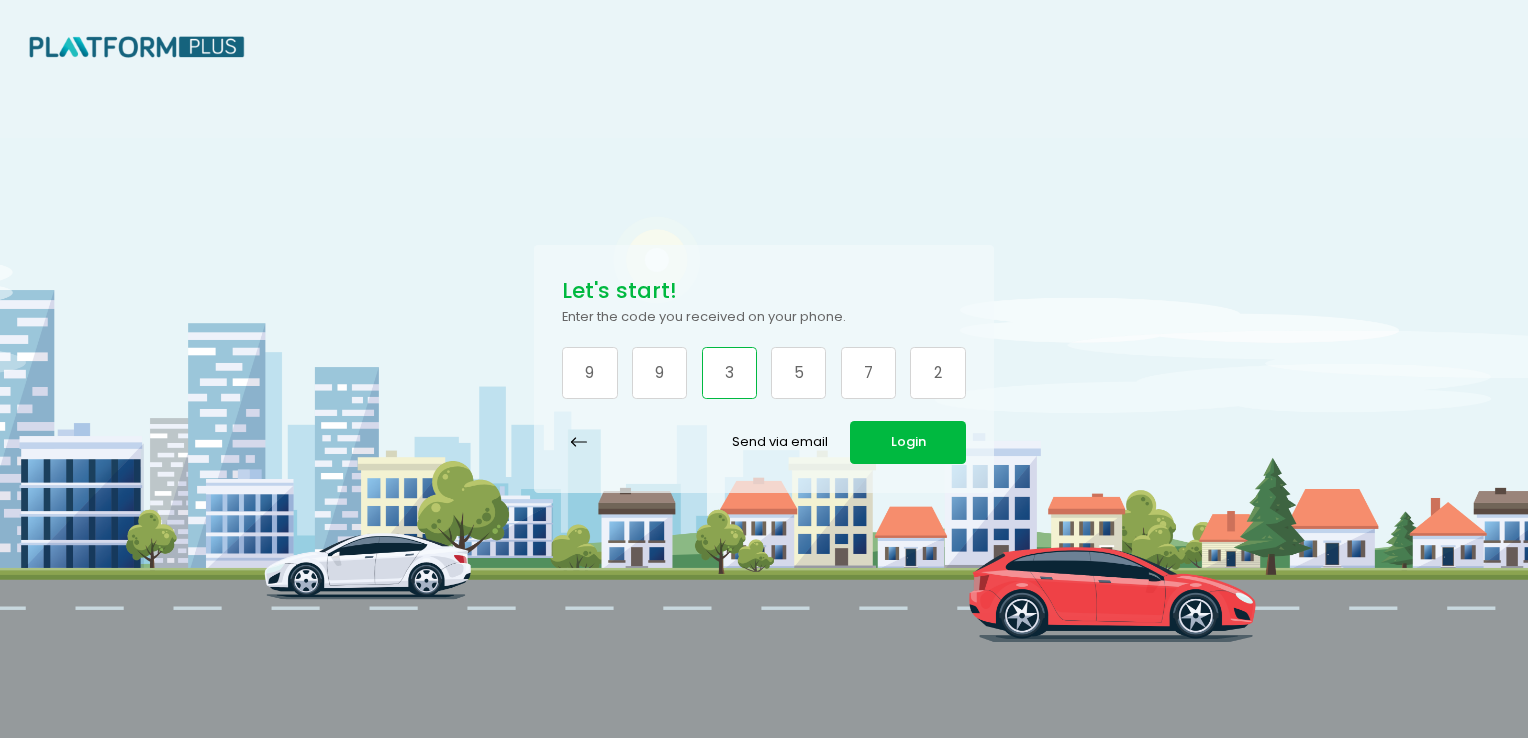 type on "3" 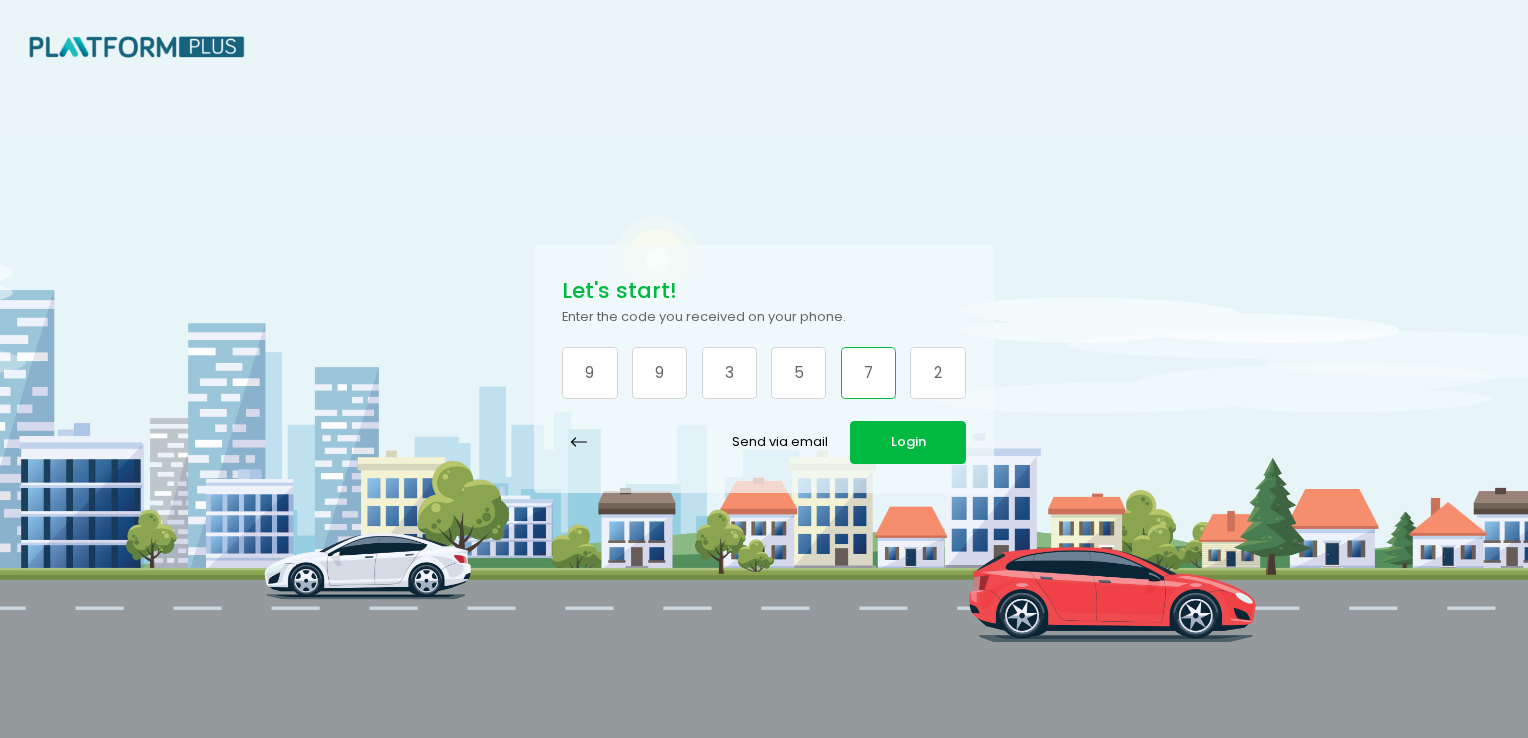 click on "7" at bounding box center (589, 373) 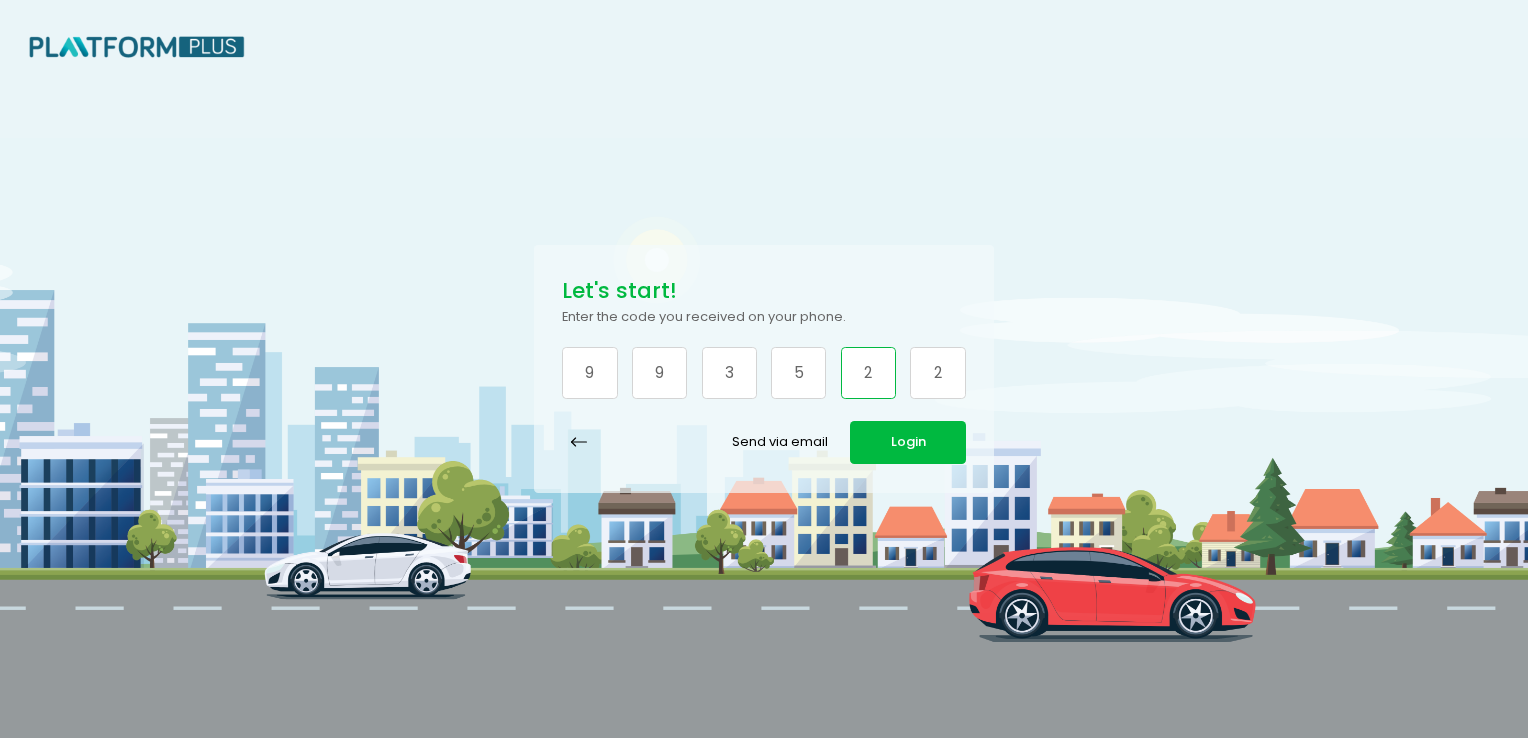 type on "2" 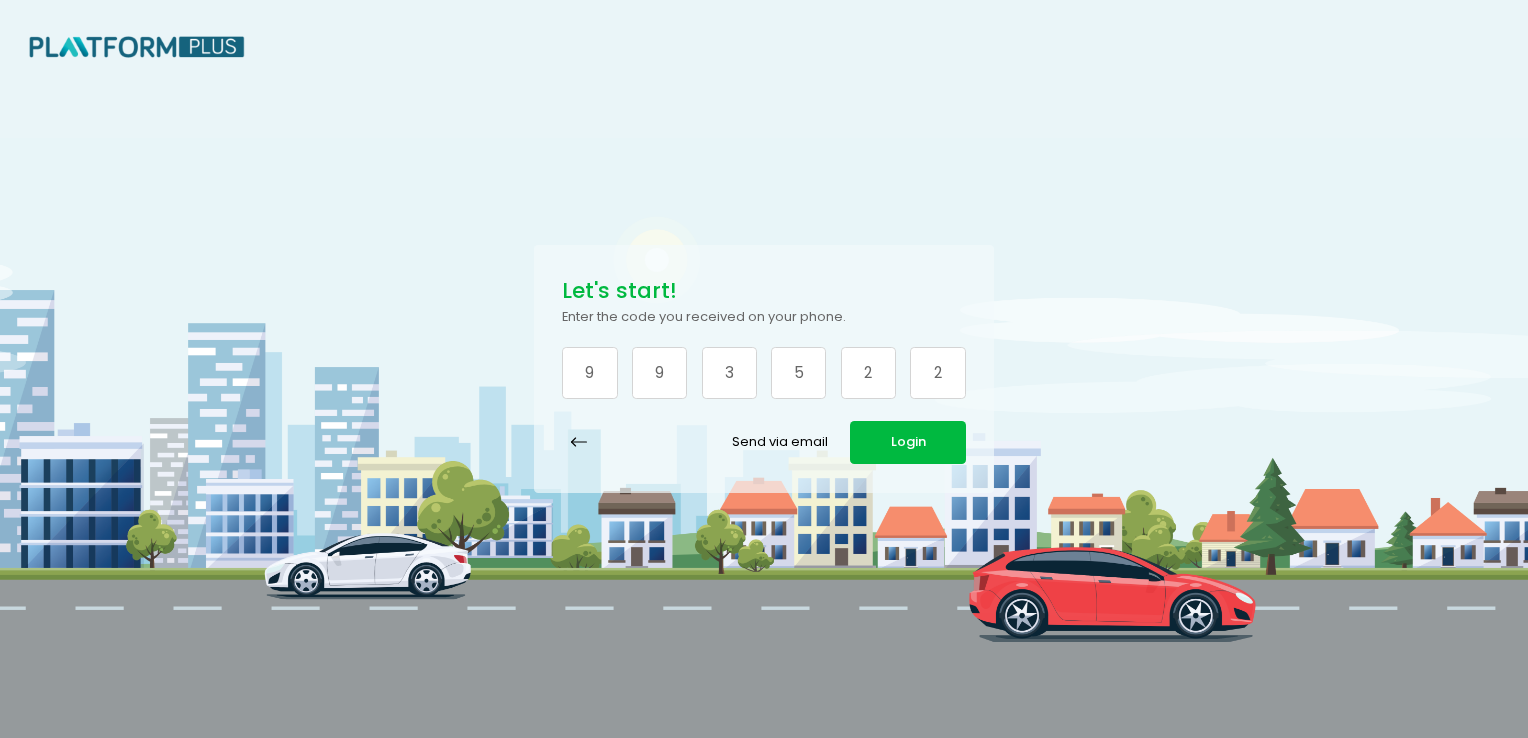 type 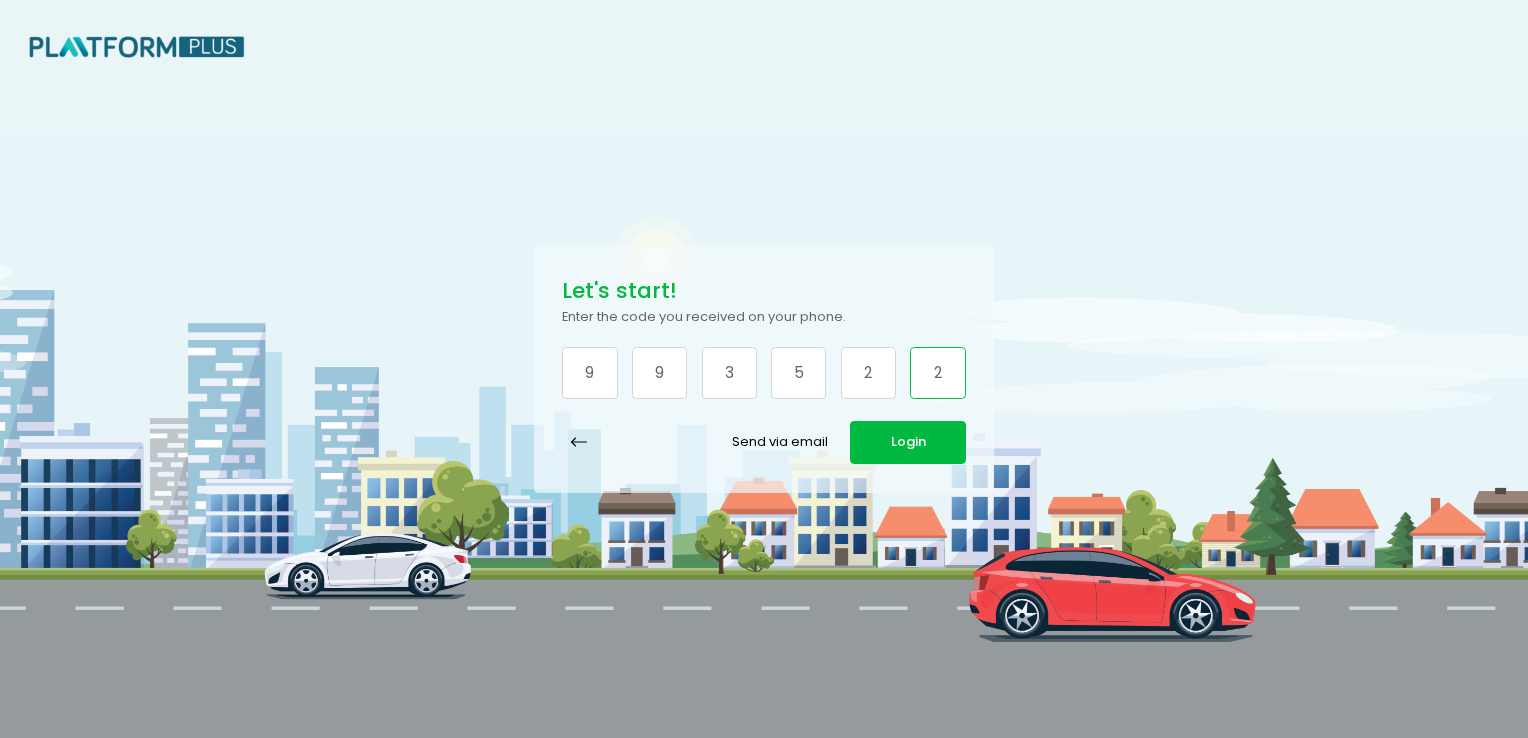 click on "2" at bounding box center (589, 373) 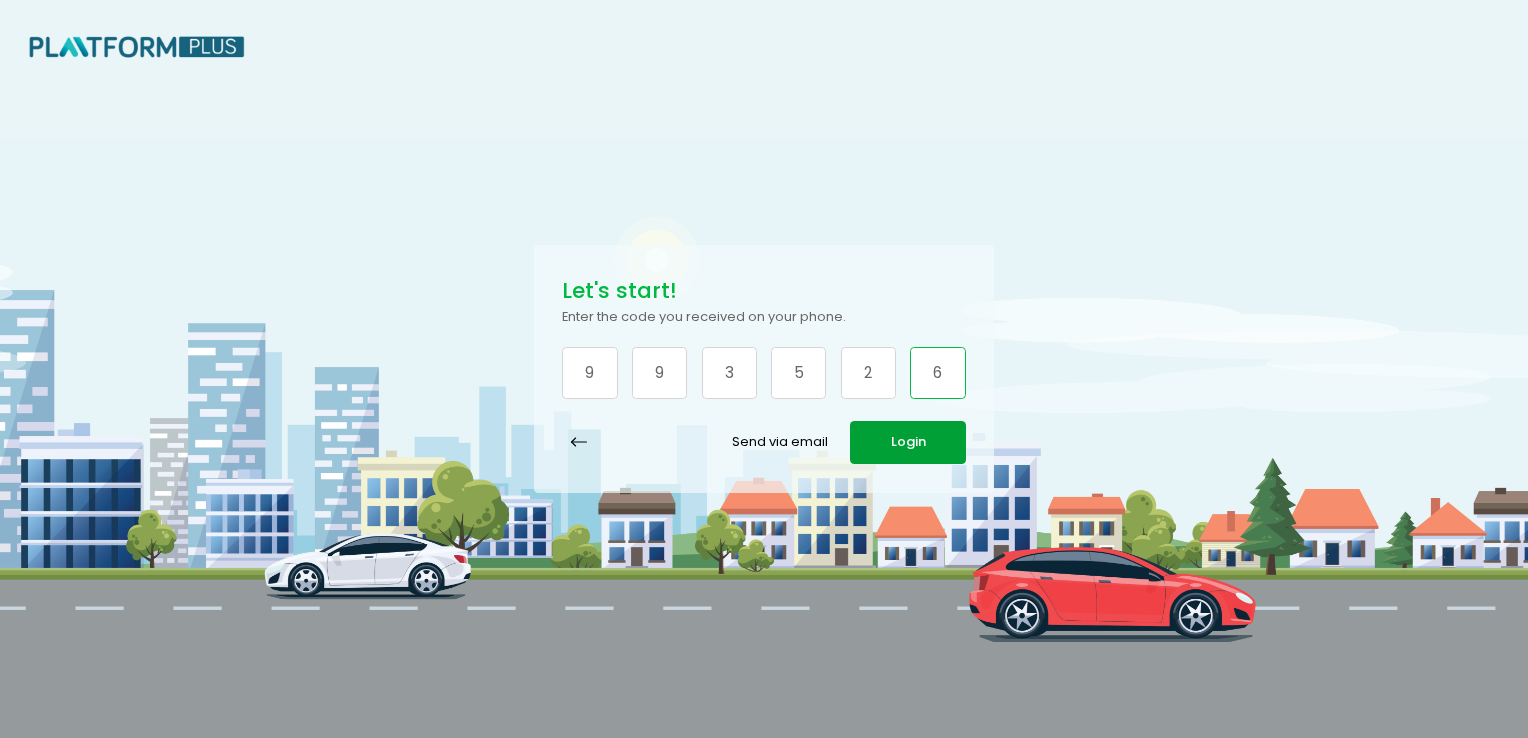 type on "6" 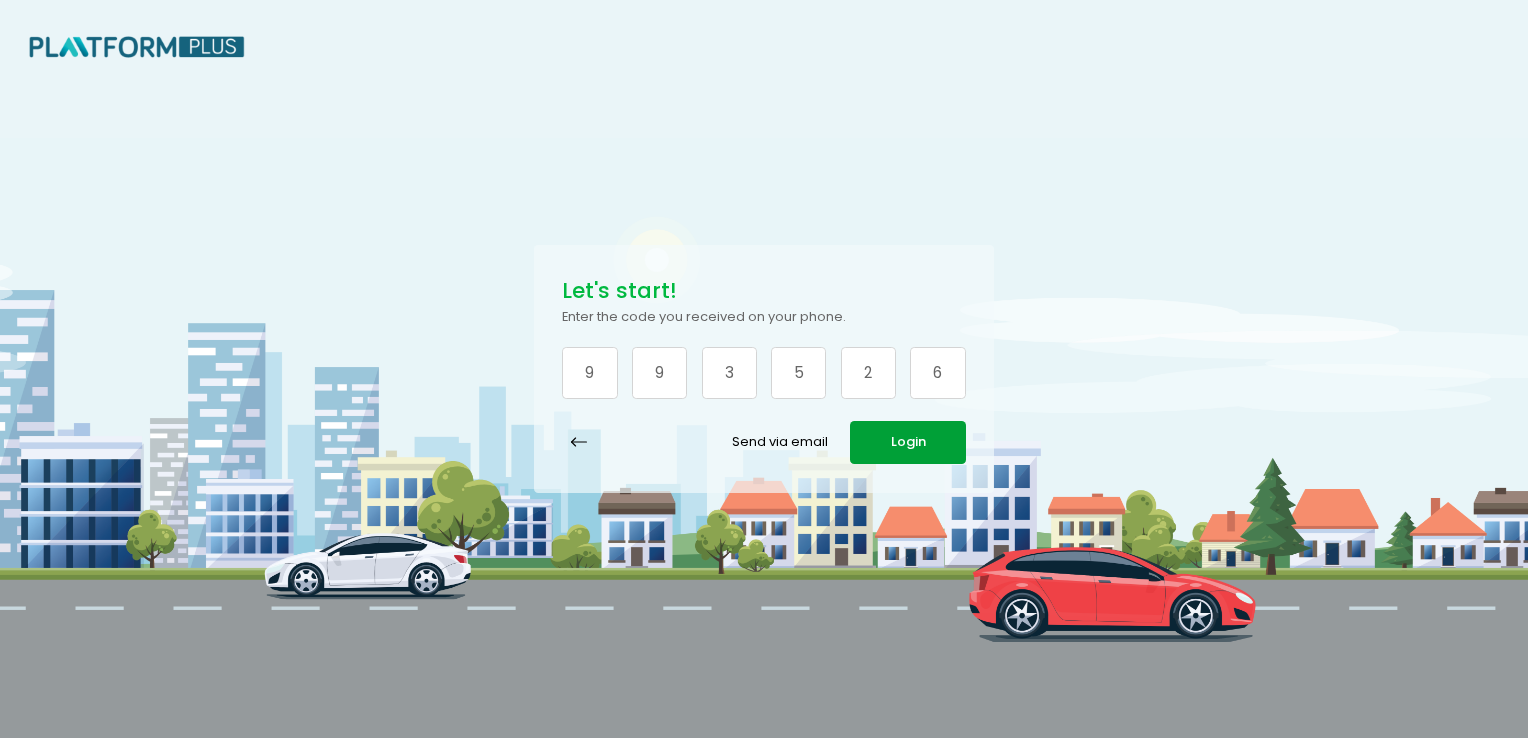 click on "Login" at bounding box center (907, 442) 